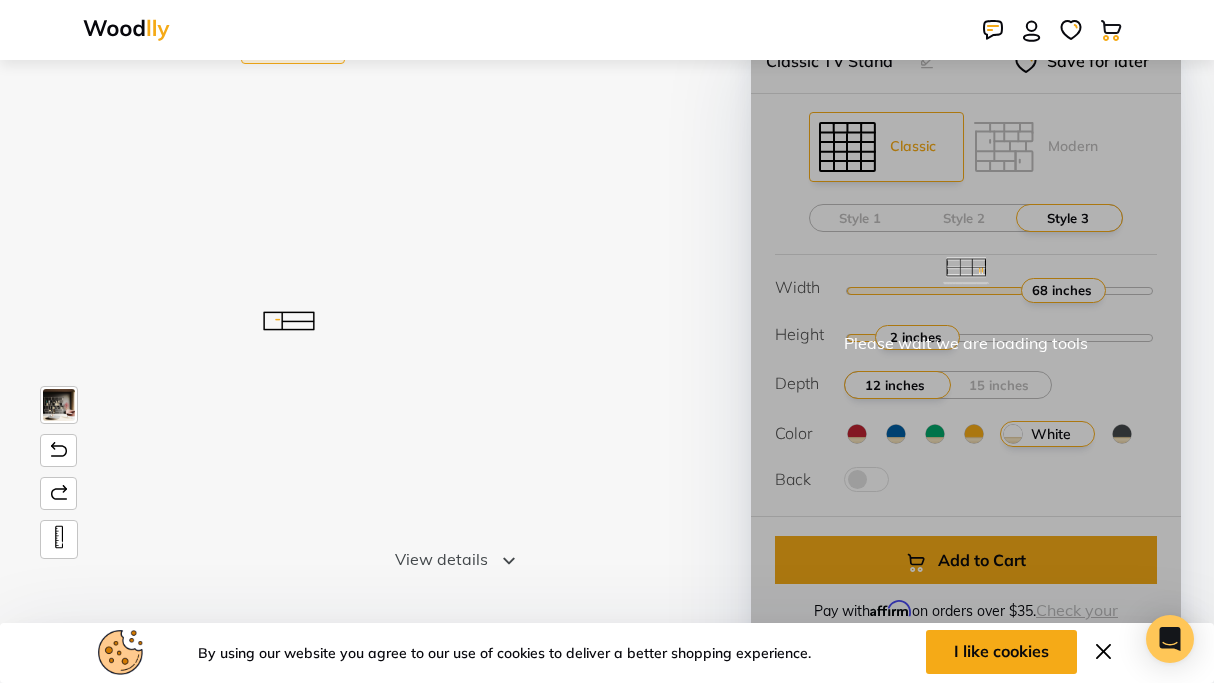 scroll, scrollTop: 84, scrollLeft: 0, axis: vertical 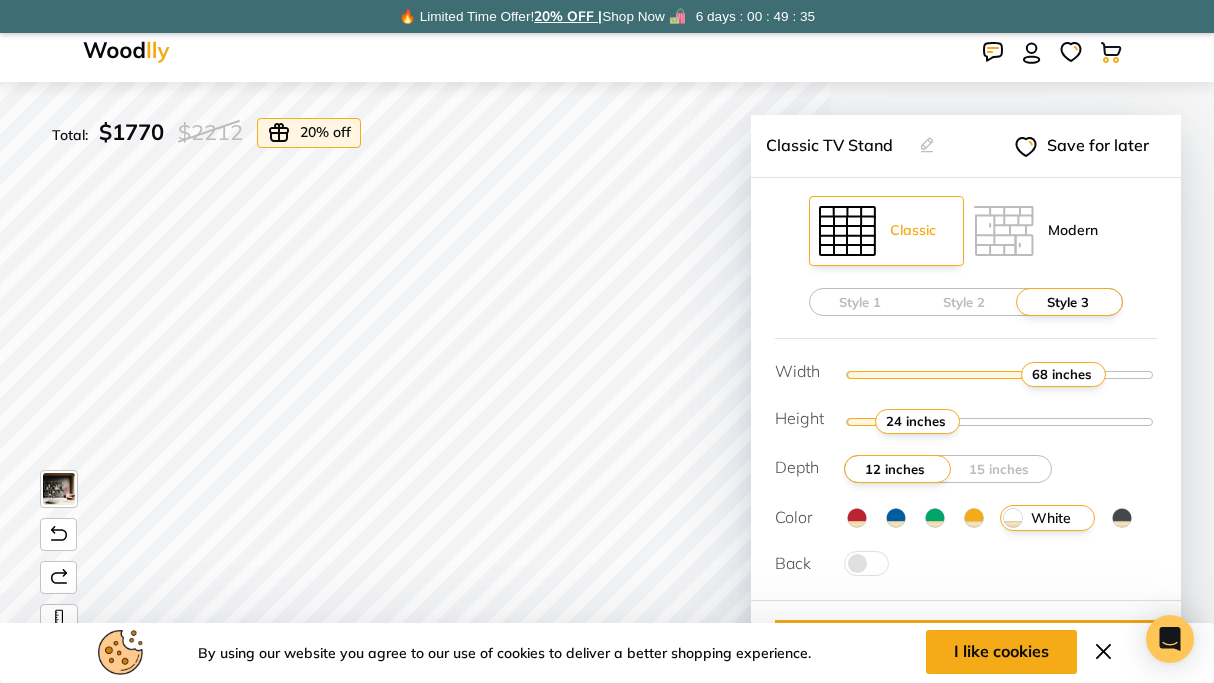 click at bounding box center [1004, 231] 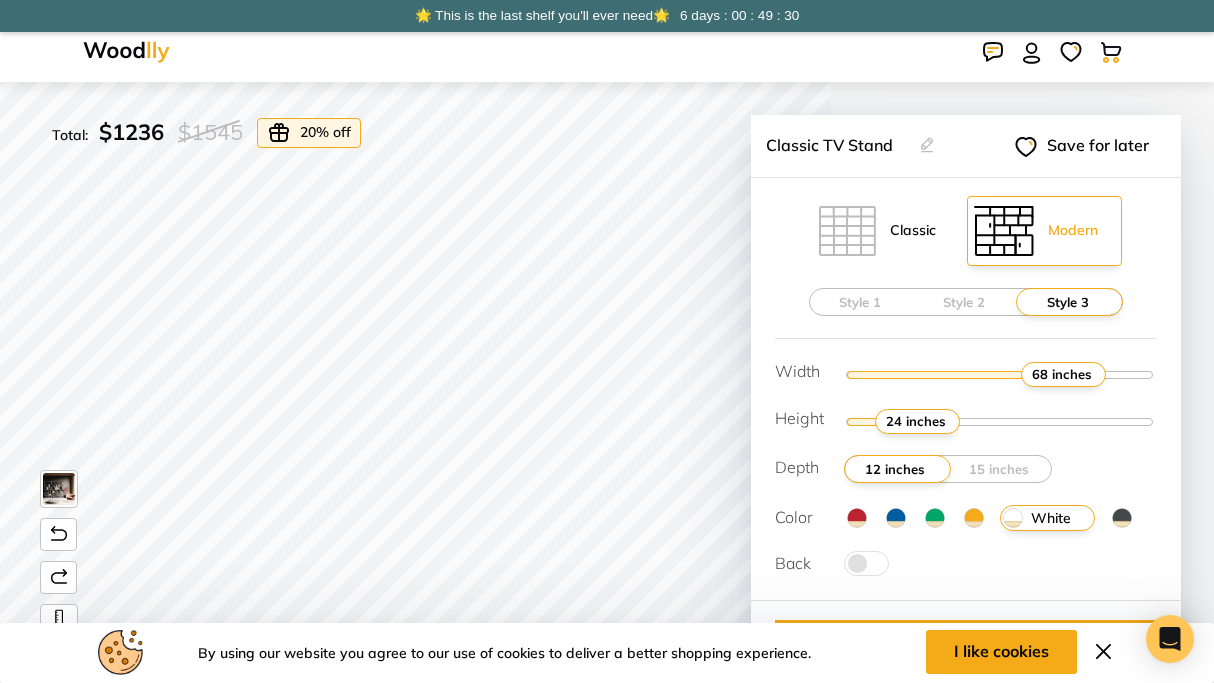 click at bounding box center (847, 231) 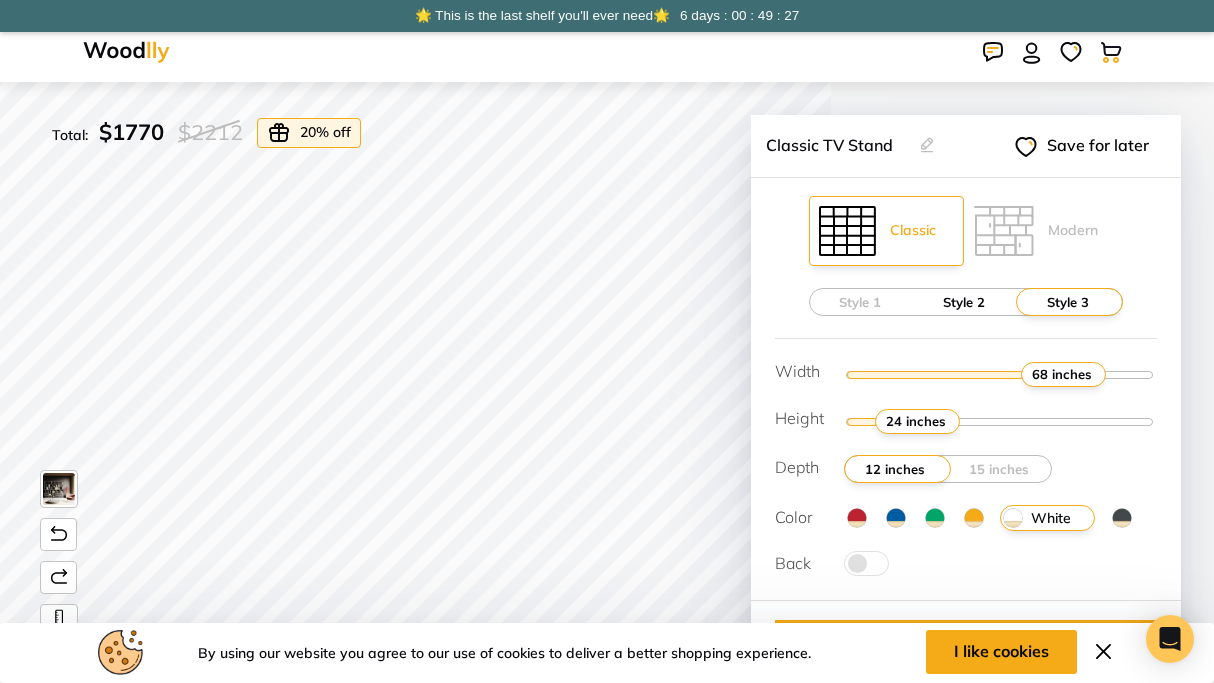 click on "Style 2" at bounding box center (964, 302) 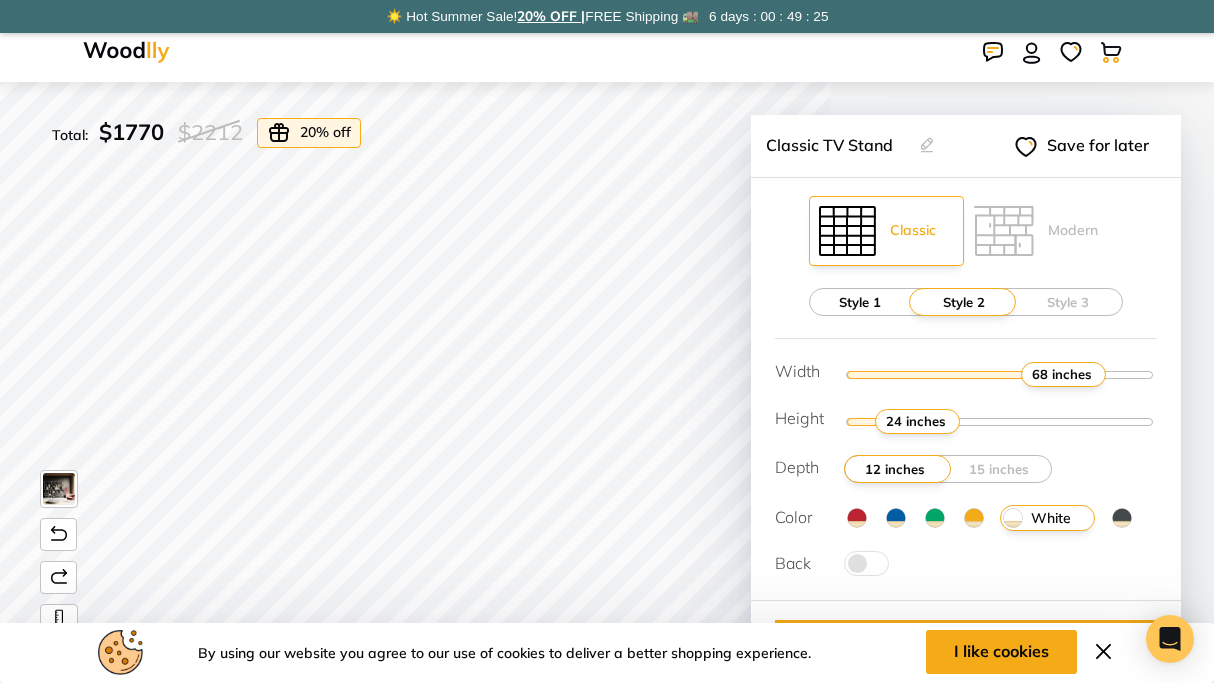 click on "Style 1" at bounding box center (860, 302) 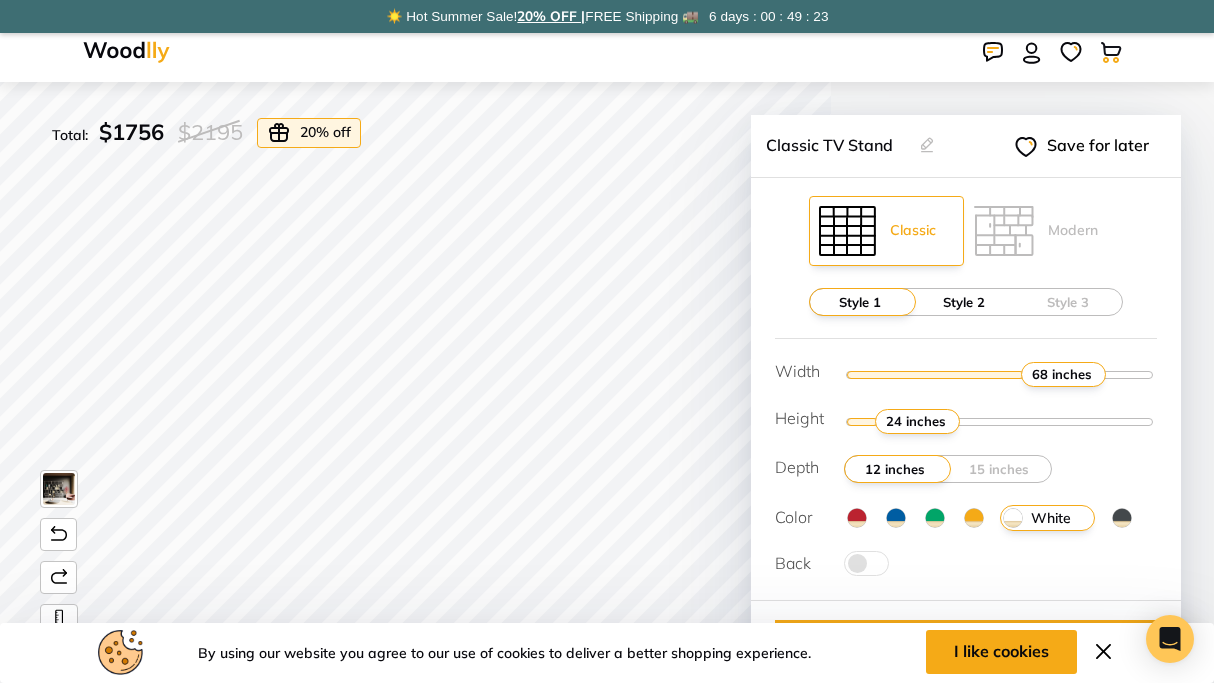 click on "Style 2" at bounding box center (964, 302) 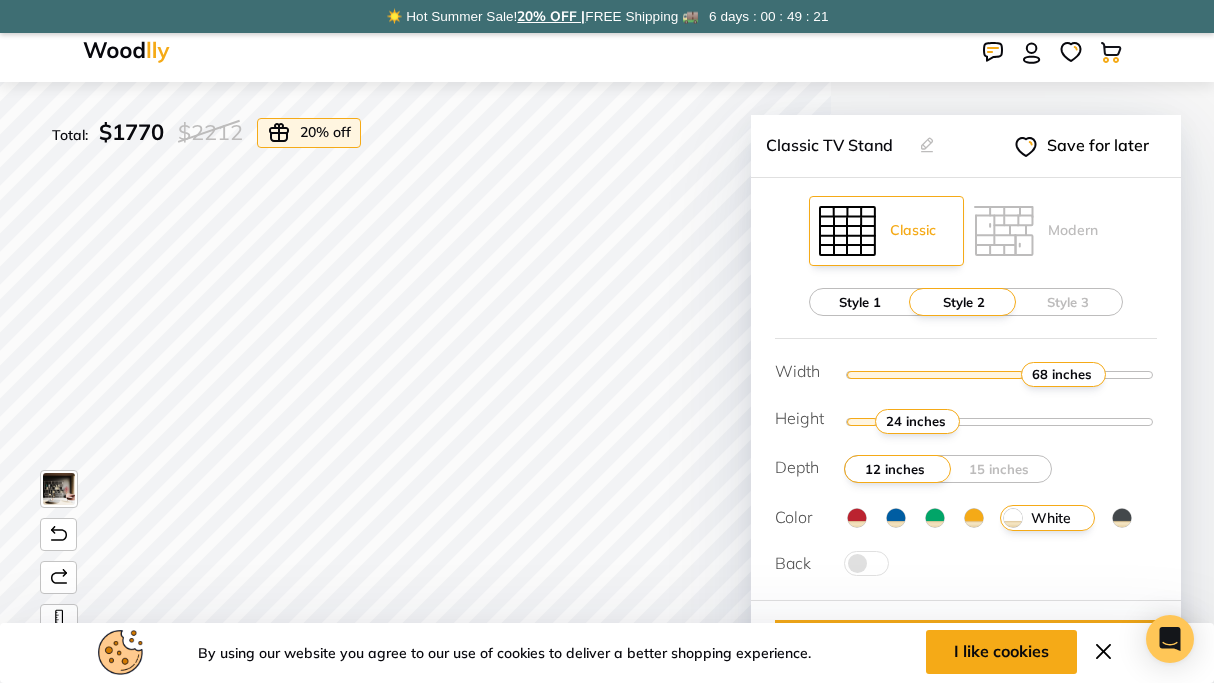 click on "Style 1" at bounding box center (860, 302) 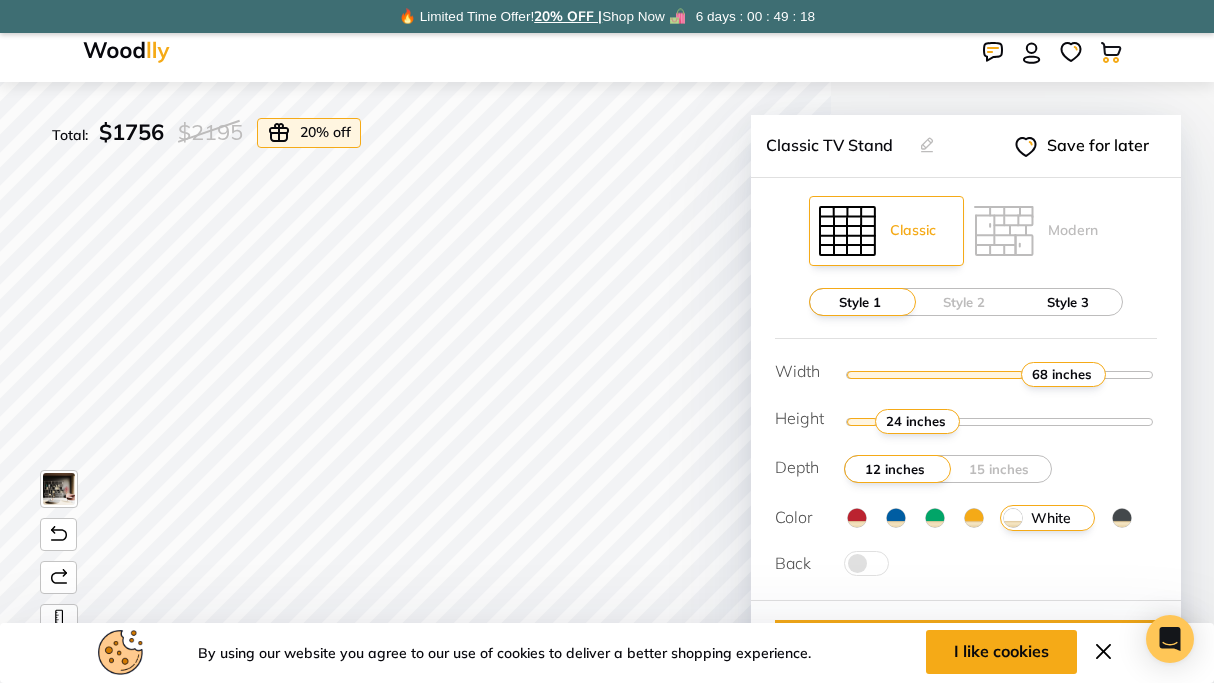 click on "Style 3" at bounding box center (1068, 302) 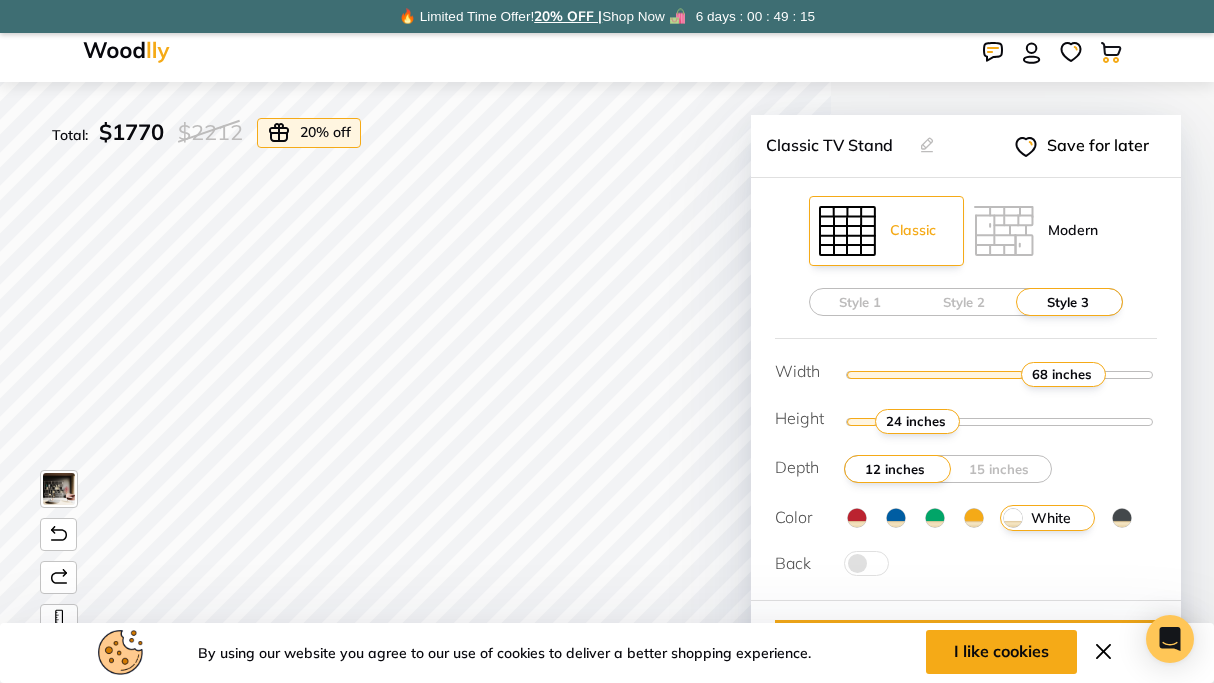 click at bounding box center (1004, 231) 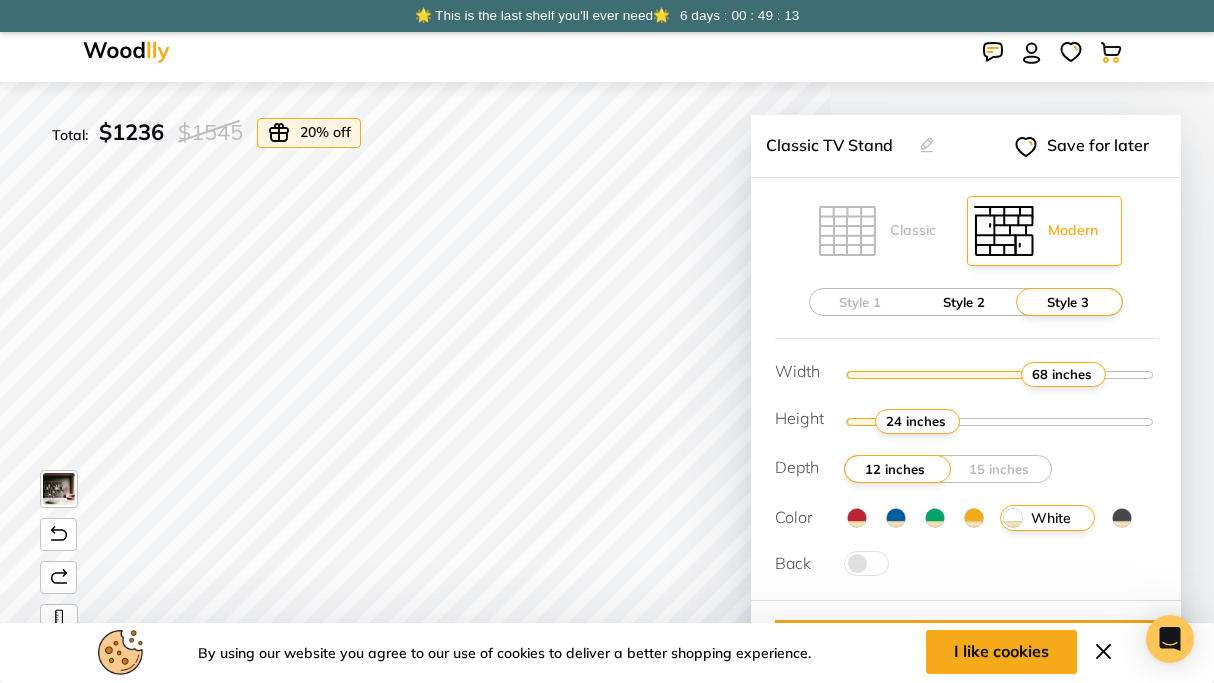 click on "Style 2" at bounding box center [964, 302] 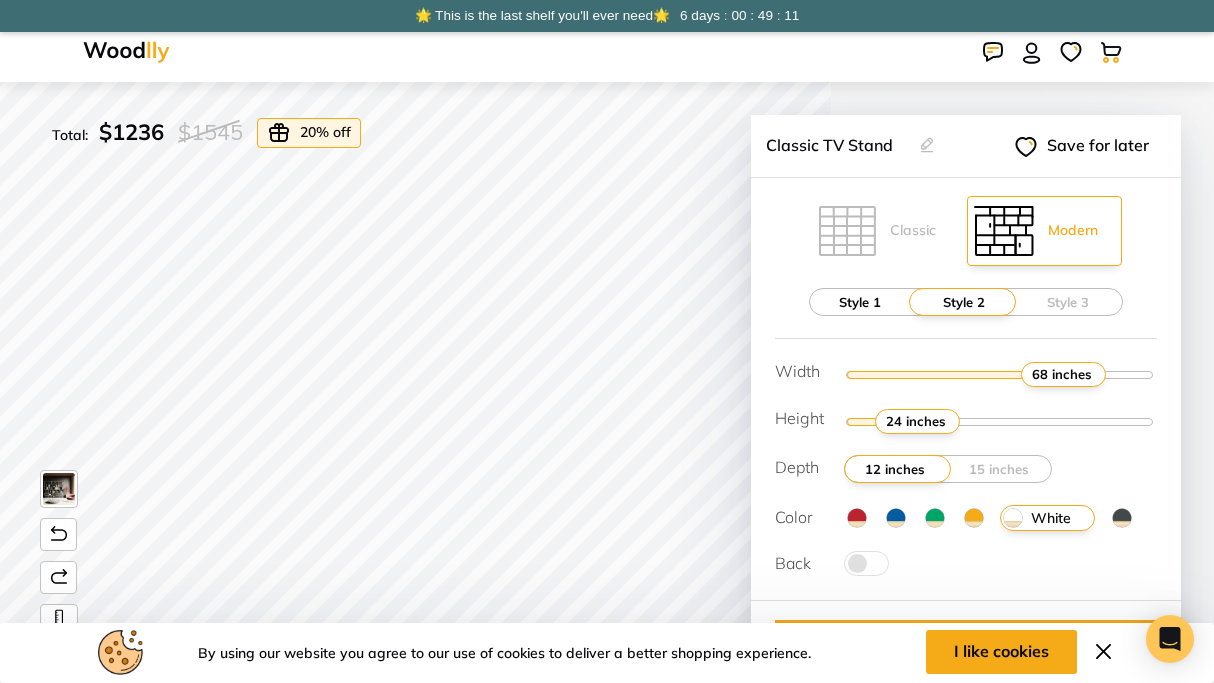 click on "Style 1" at bounding box center (860, 302) 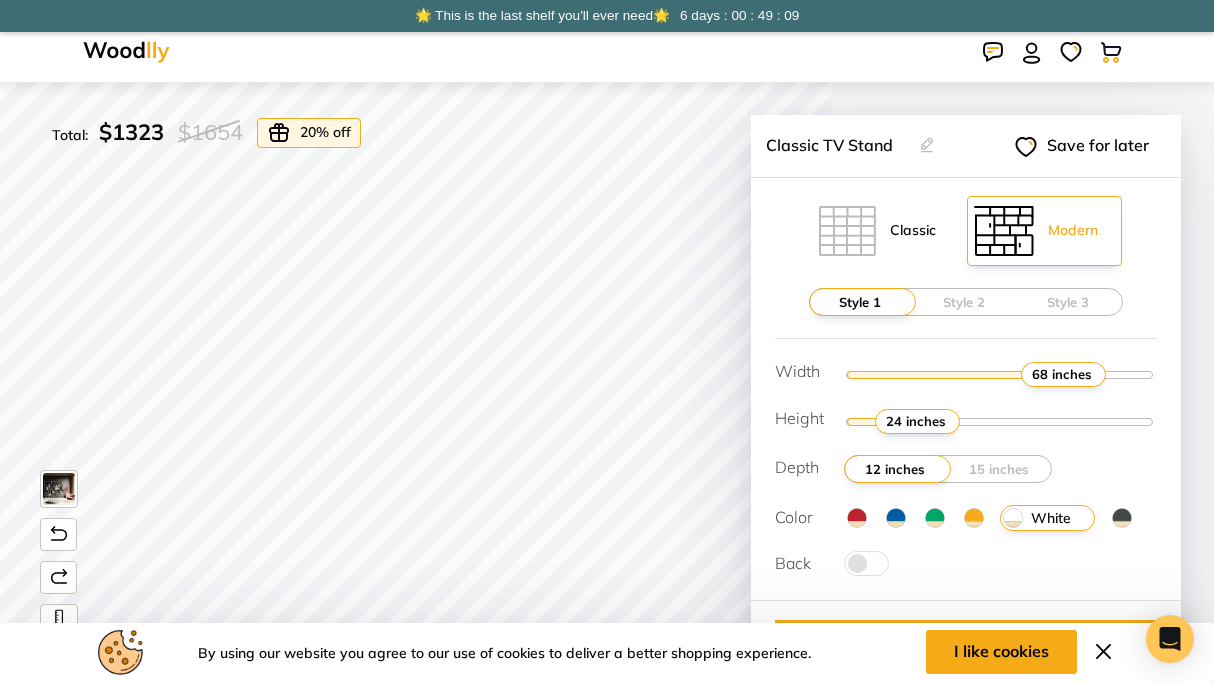 click at bounding box center [847, 231] 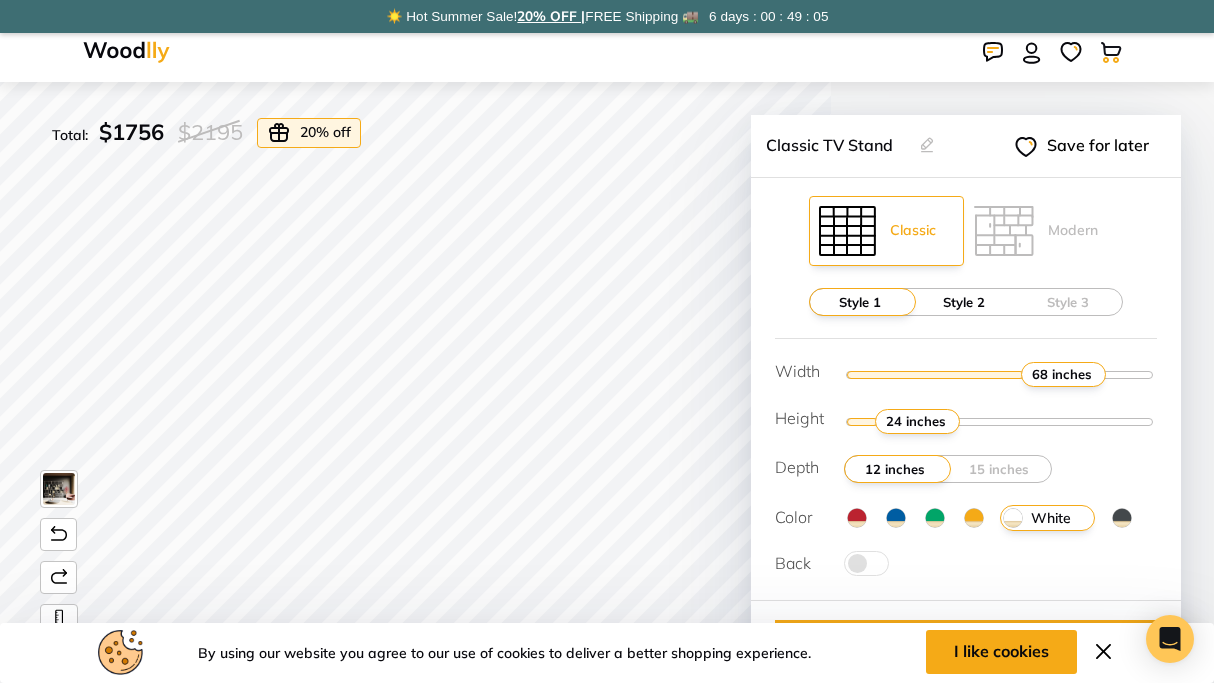 click on "Style 2" at bounding box center [964, 302] 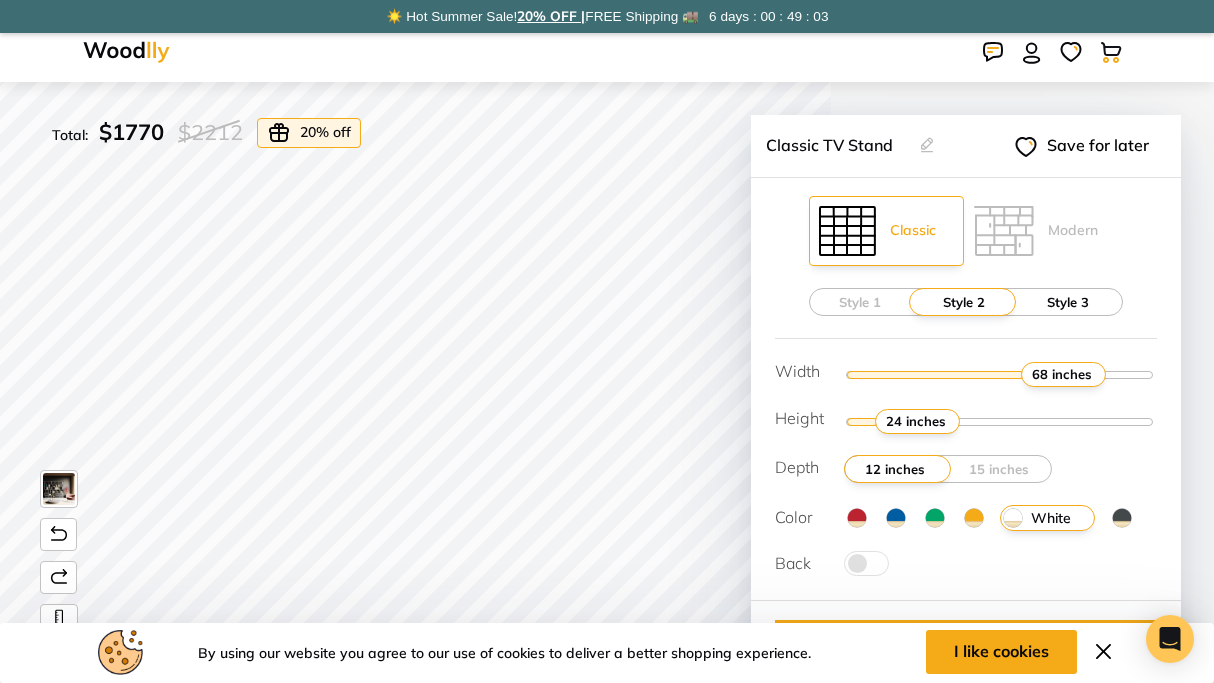 click on "Style 3" at bounding box center (1068, 302) 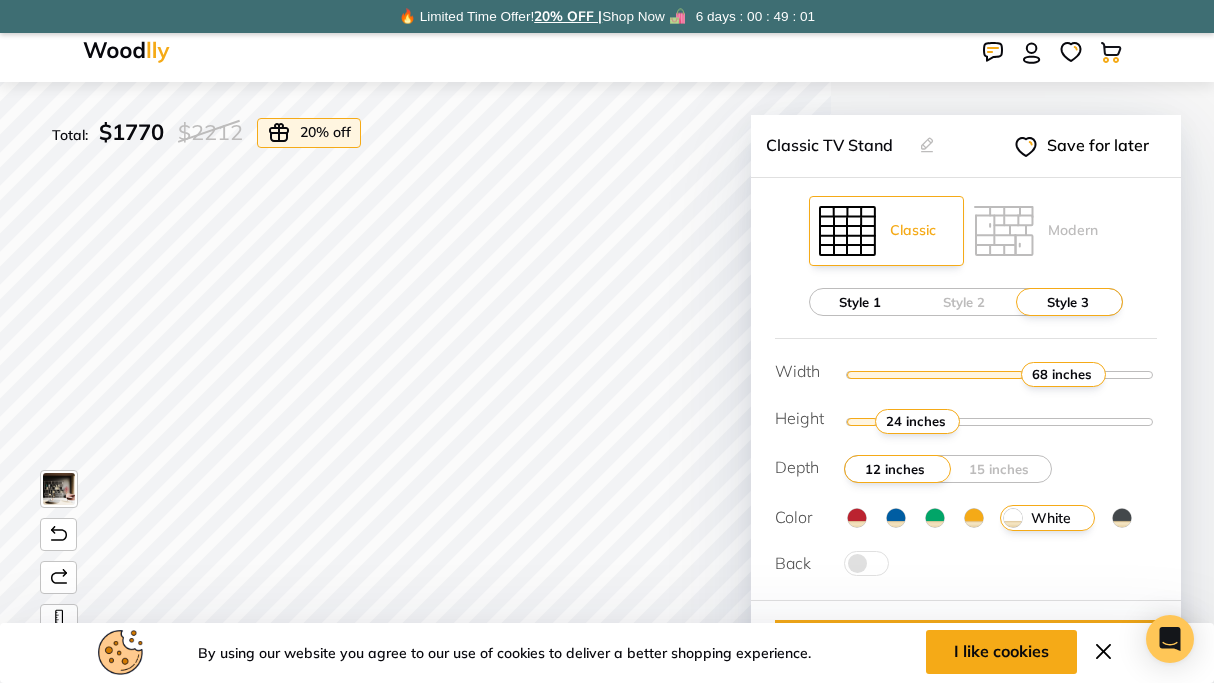 click on "Style 1" at bounding box center [860, 302] 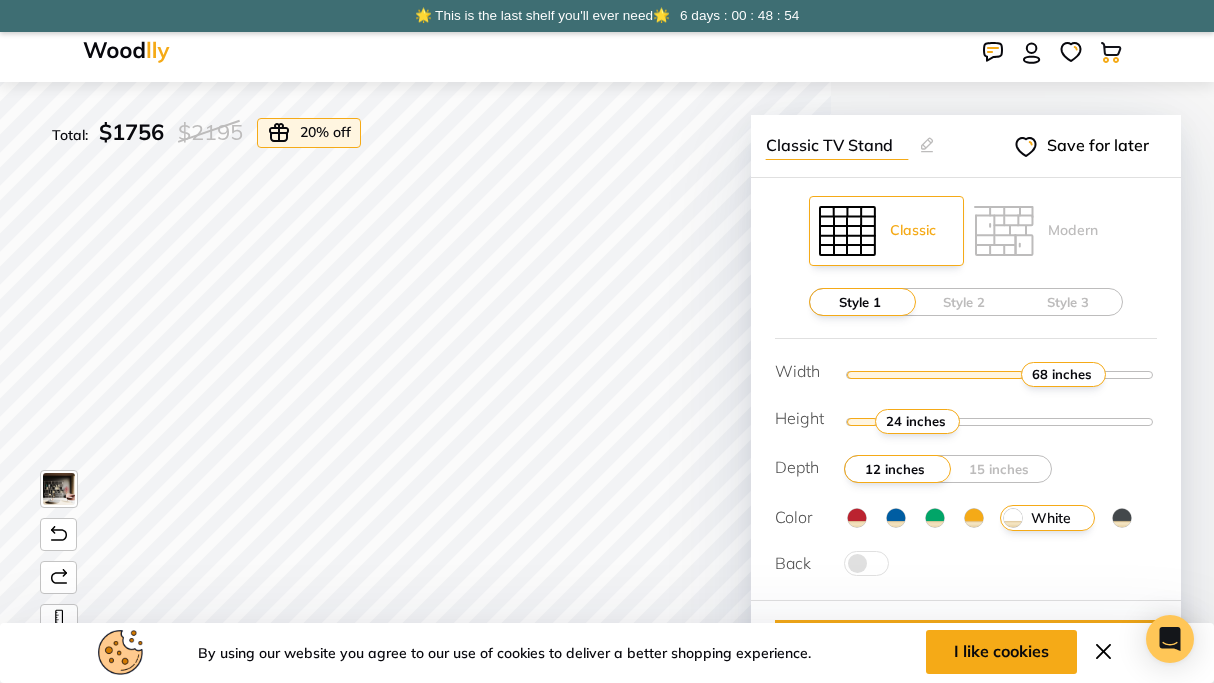 click on "Classic TV Stand" at bounding box center [837, 145] 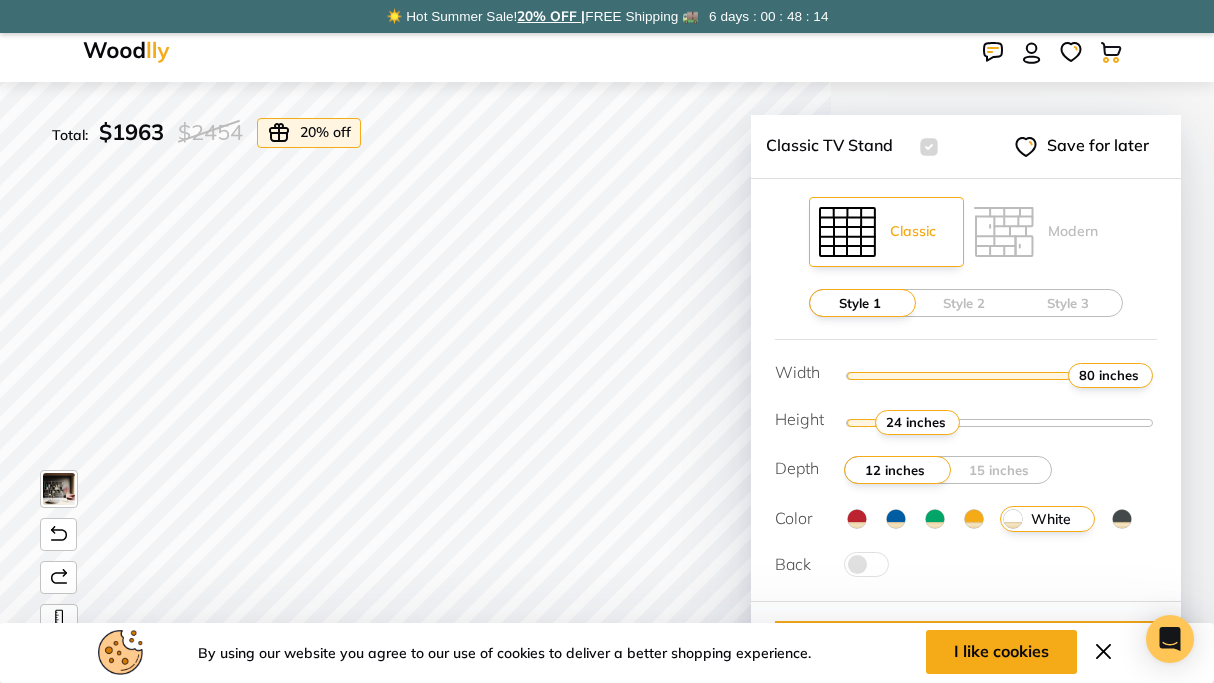drag, startPoint x: 1081, startPoint y: 373, endPoint x: 1167, endPoint y: 371, distance: 86.023254 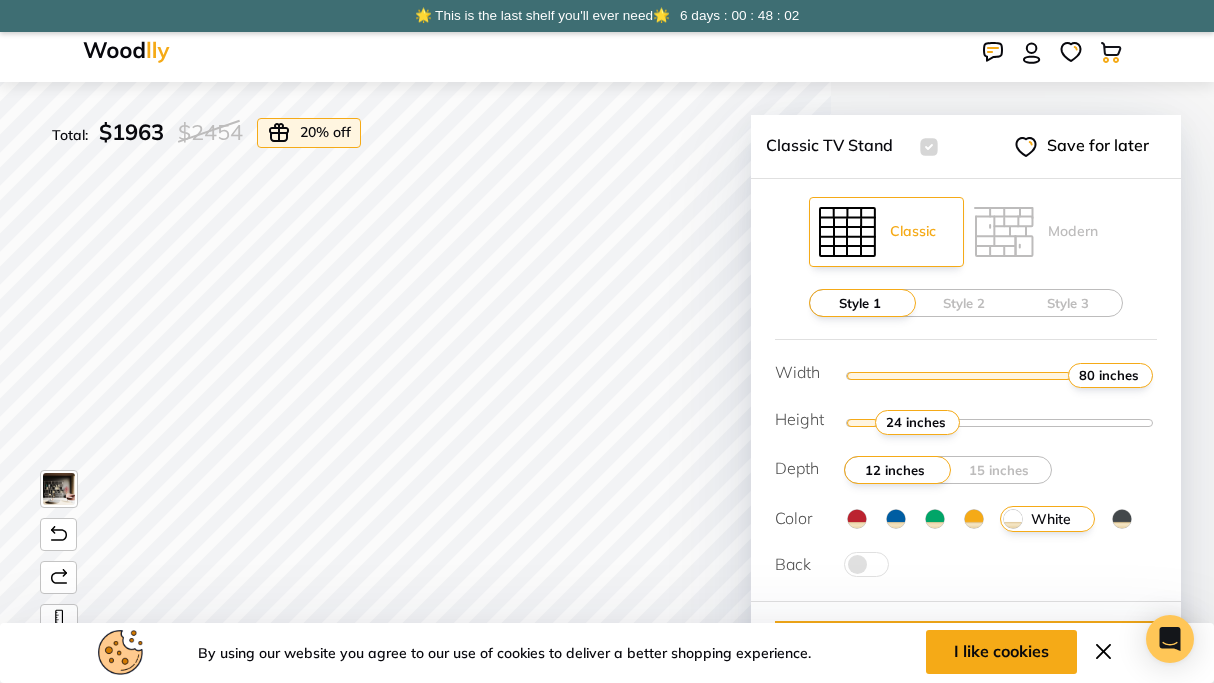 click at bounding box center (1000, 422) 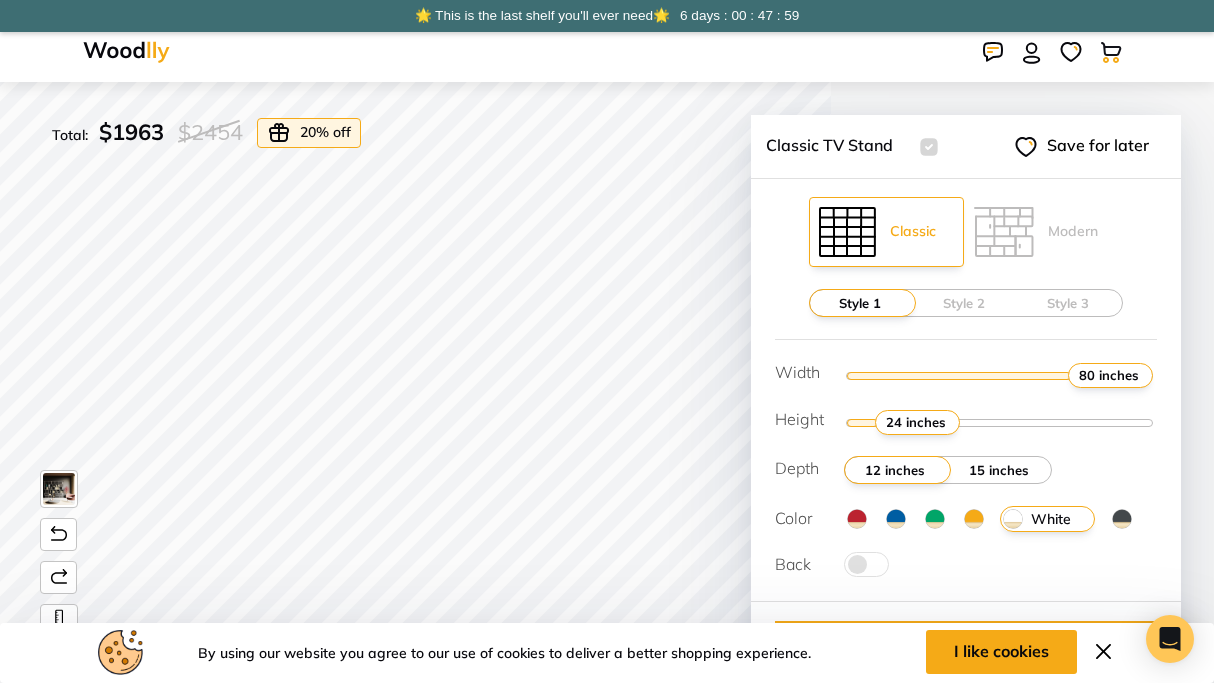click on "15 inches" at bounding box center [999, 470] 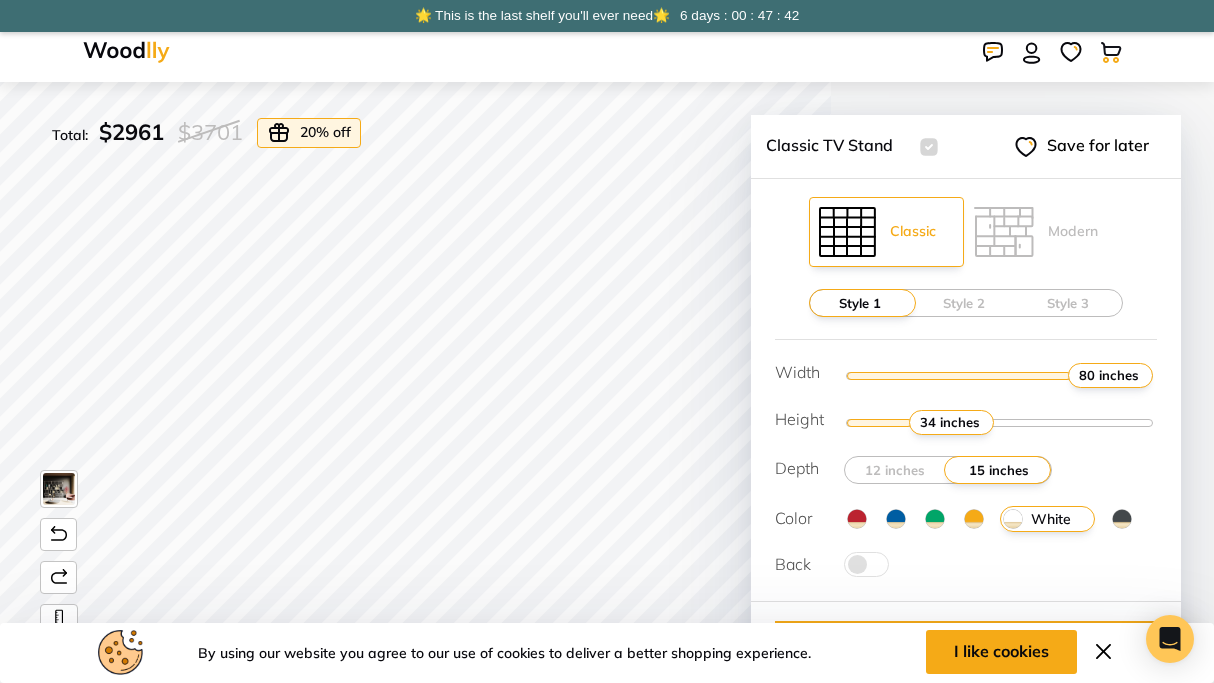 drag, startPoint x: 921, startPoint y: 419, endPoint x: 932, endPoint y: 419, distance: 11 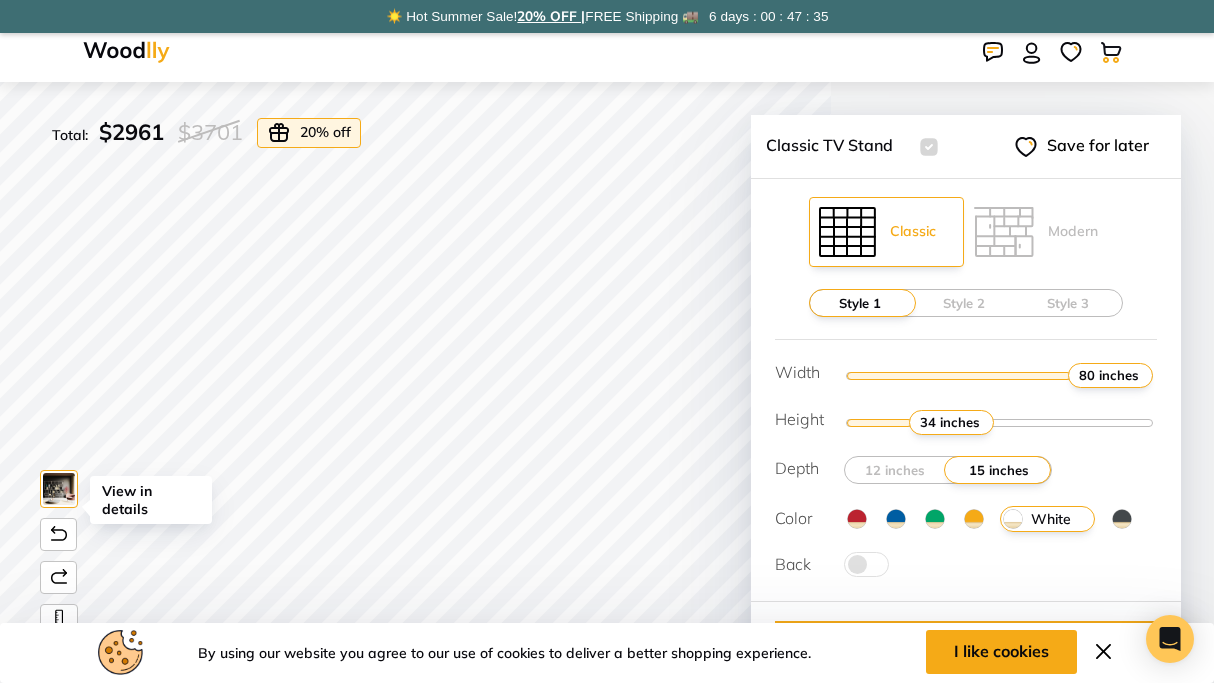 click at bounding box center (59, 489) 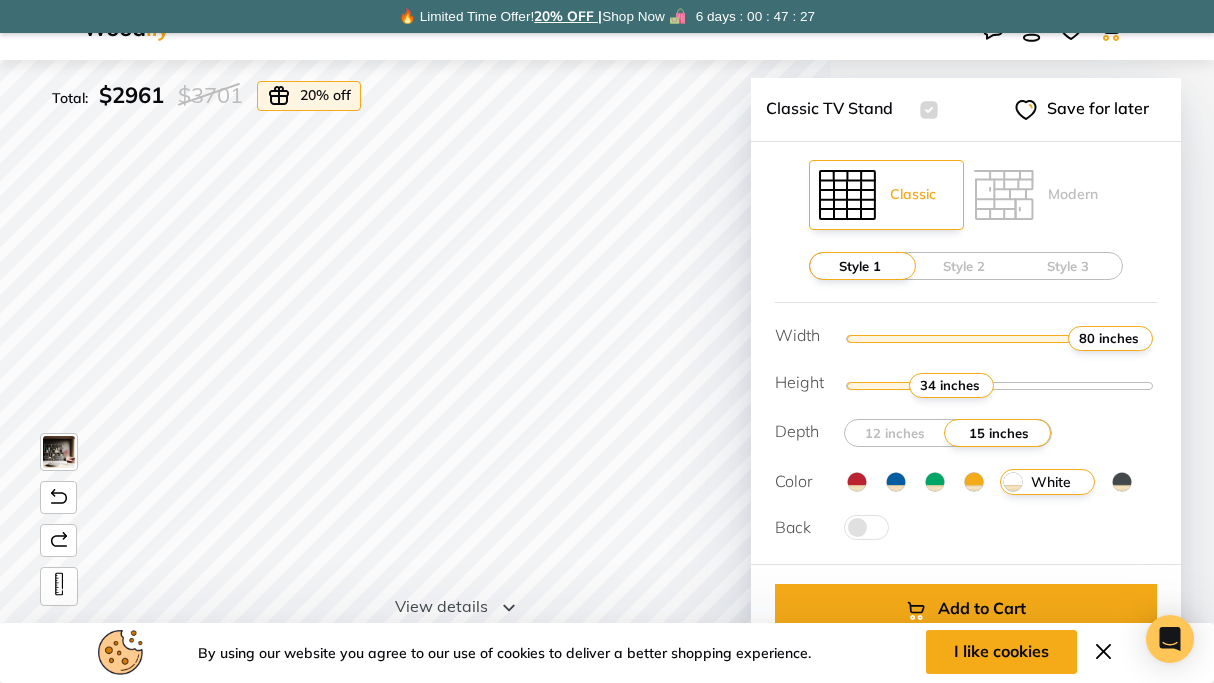 scroll, scrollTop: 55, scrollLeft: 0, axis: vertical 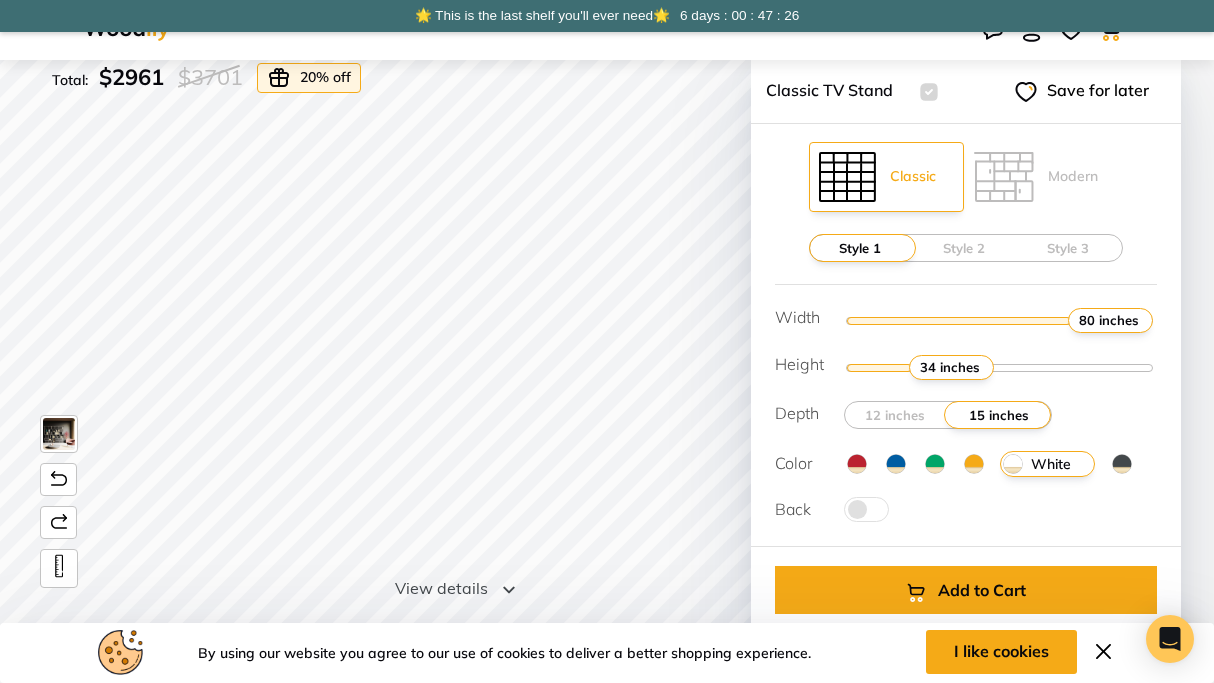 click at bounding box center (974, 464) 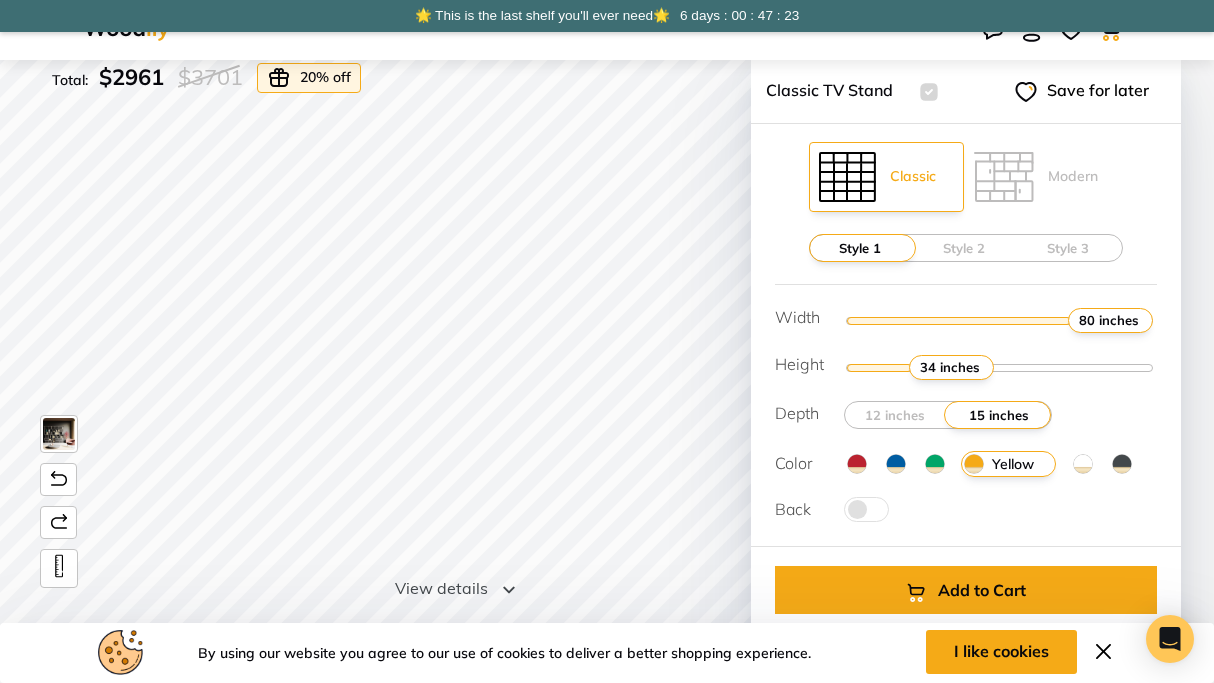 click at bounding box center (935, 464) 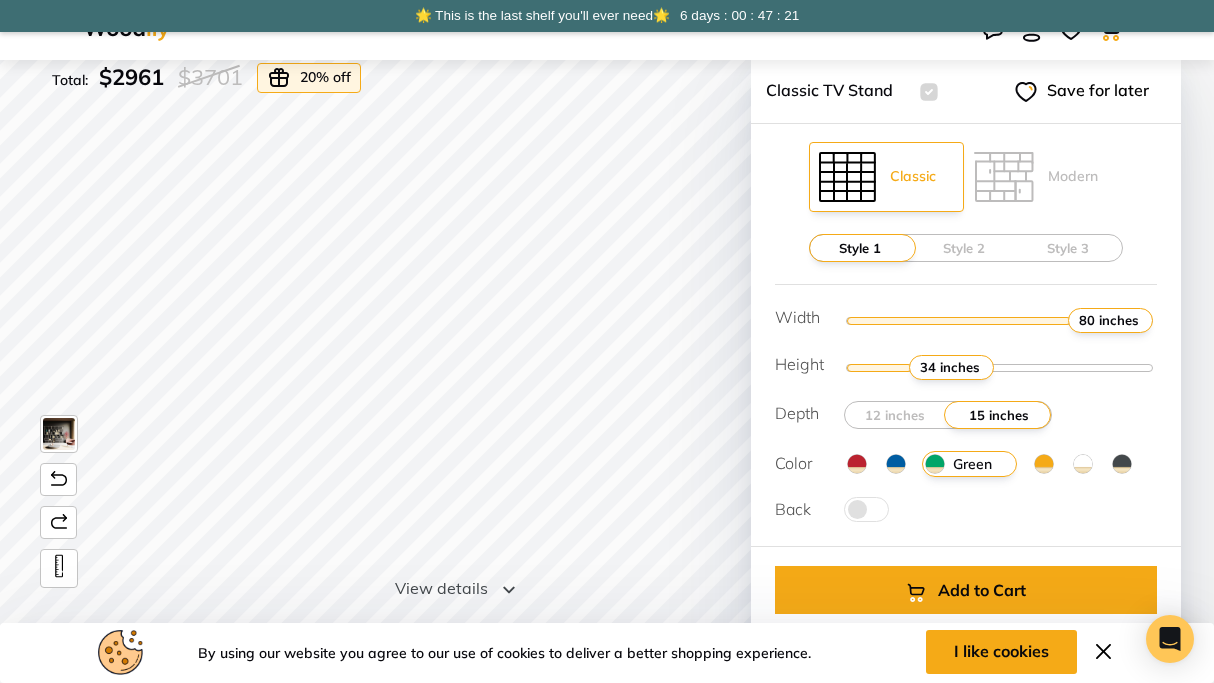 click at bounding box center [866, 509] 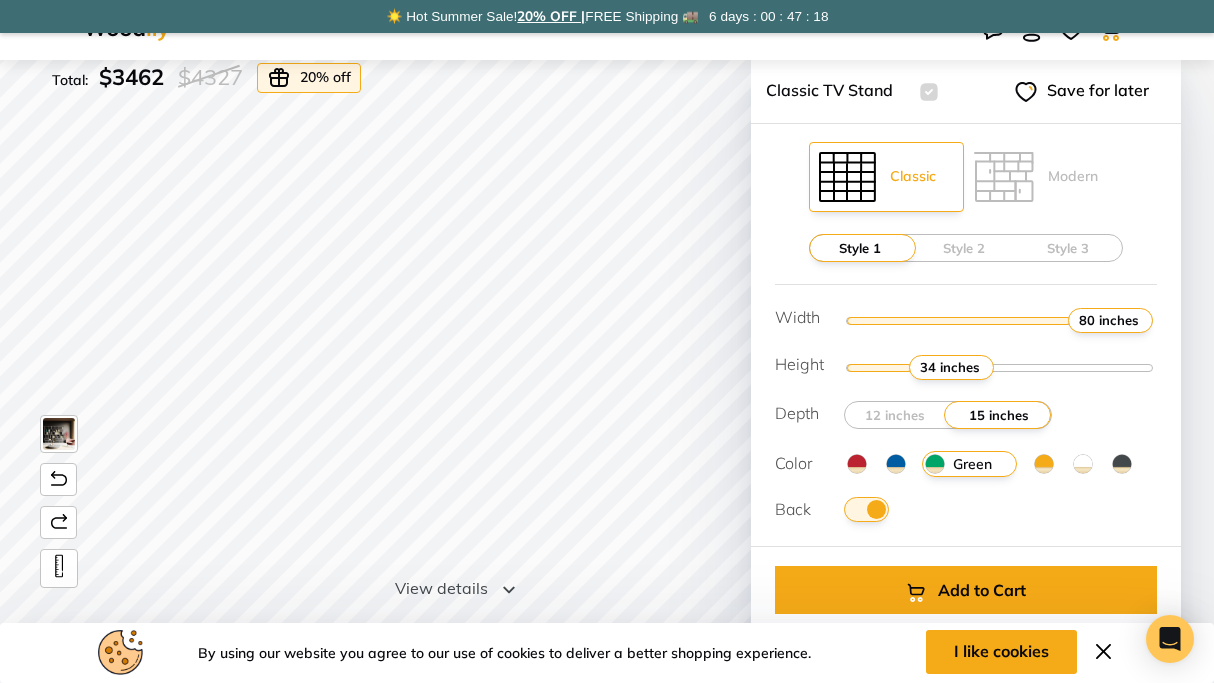 click at bounding box center [866, 509] 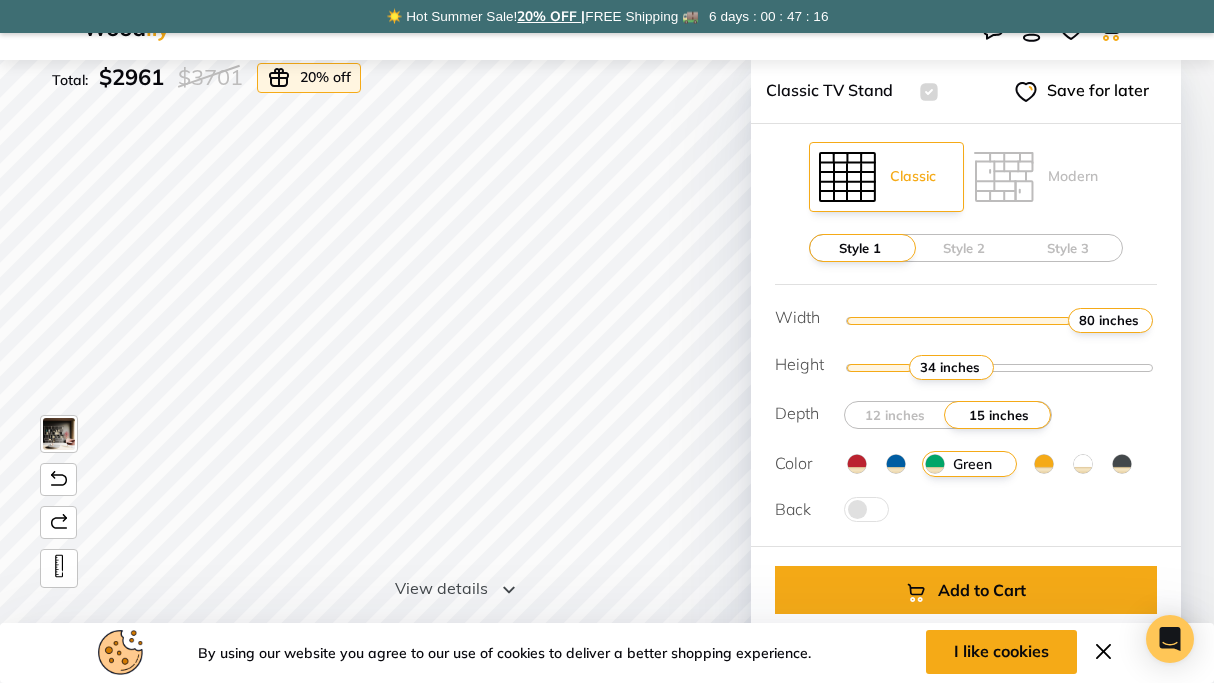 click at bounding box center [866, 509] 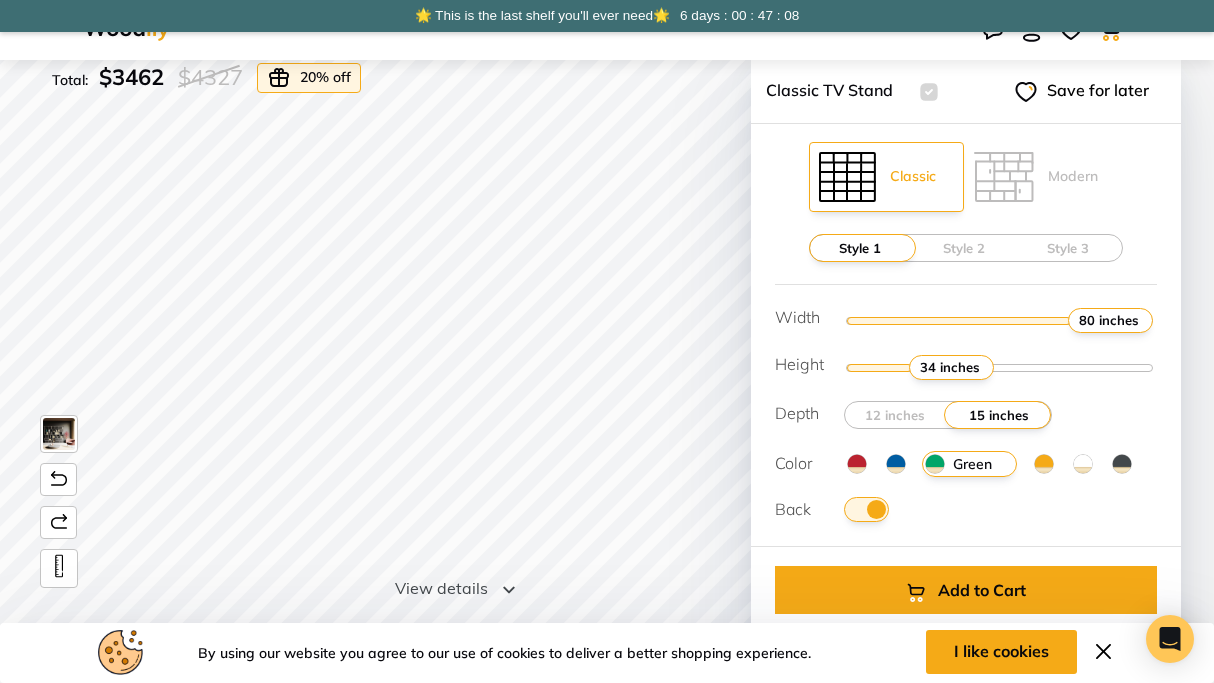 click at bounding box center (866, 509) 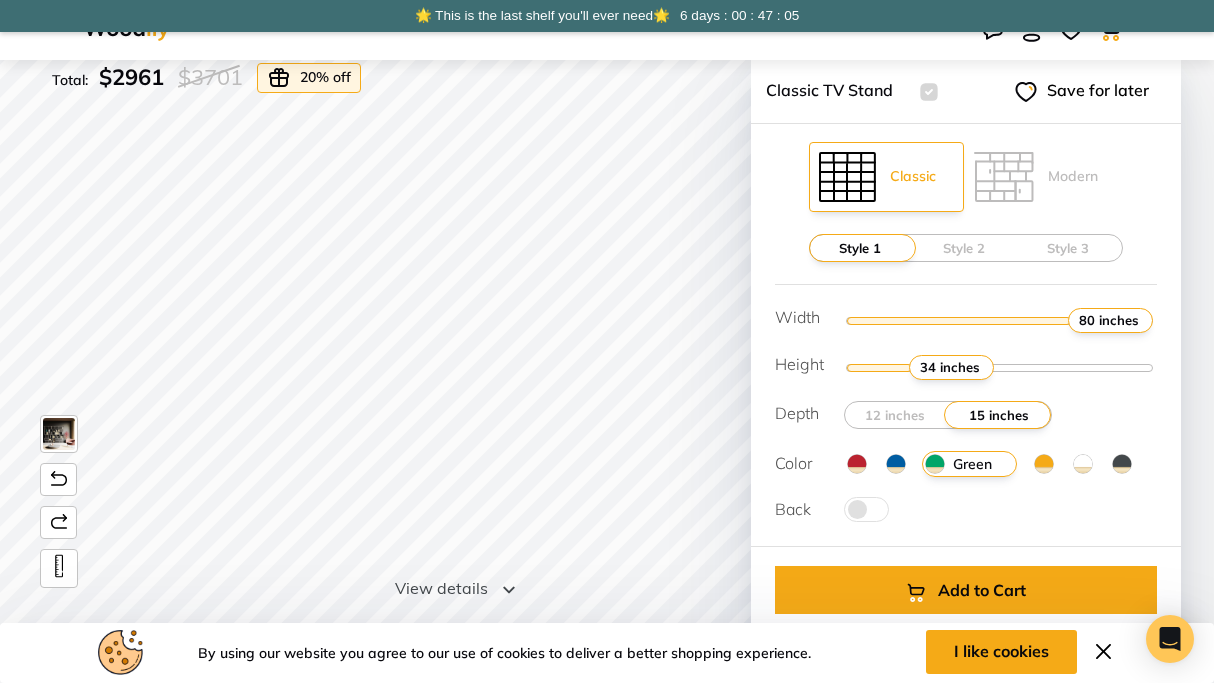 click at bounding box center [857, 464] 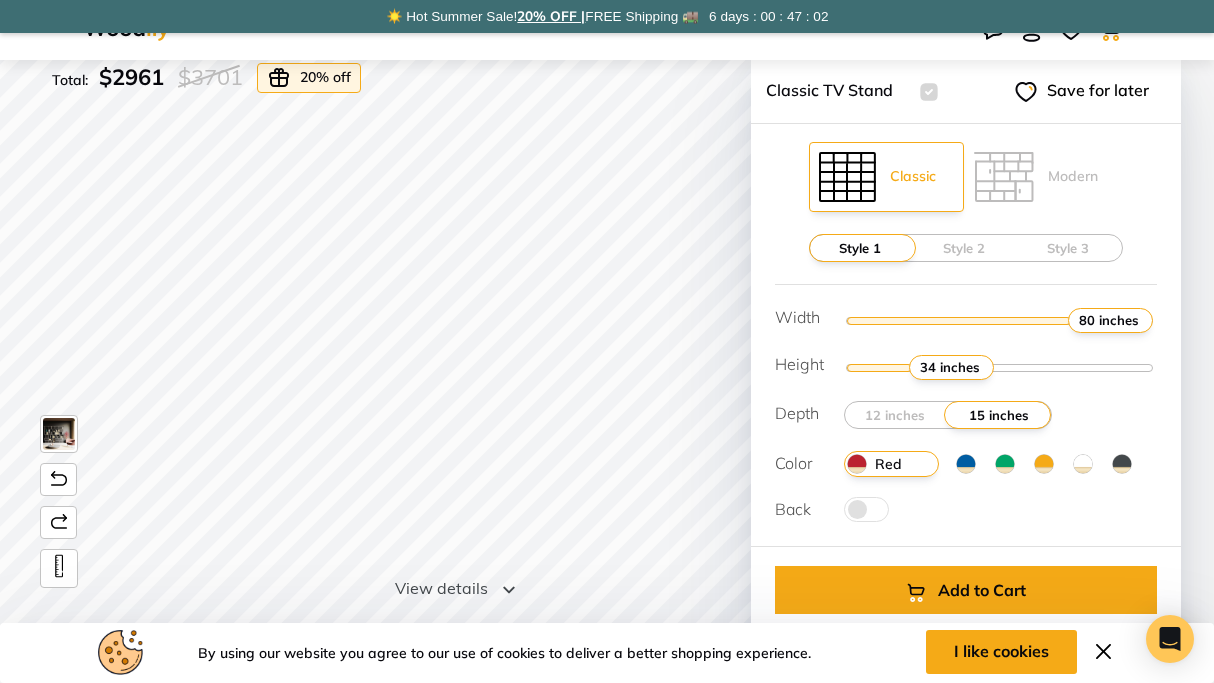 click at bounding box center [966, 464] 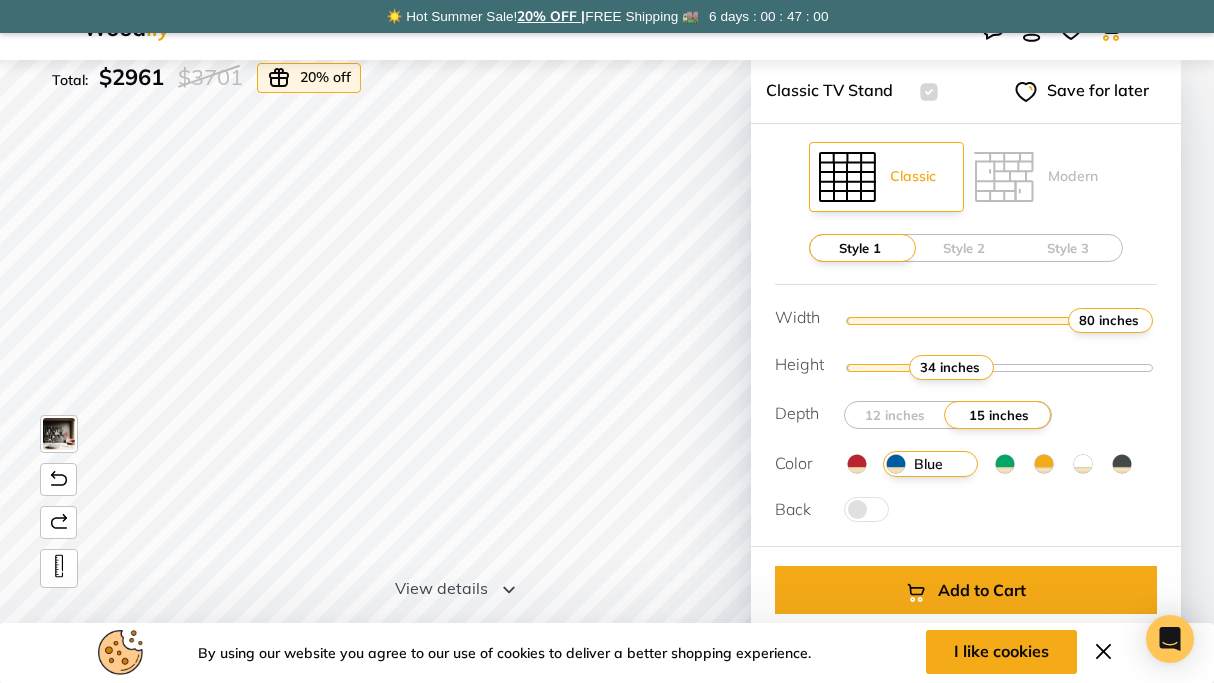 click on "Green" at bounding box center (1004, 464) 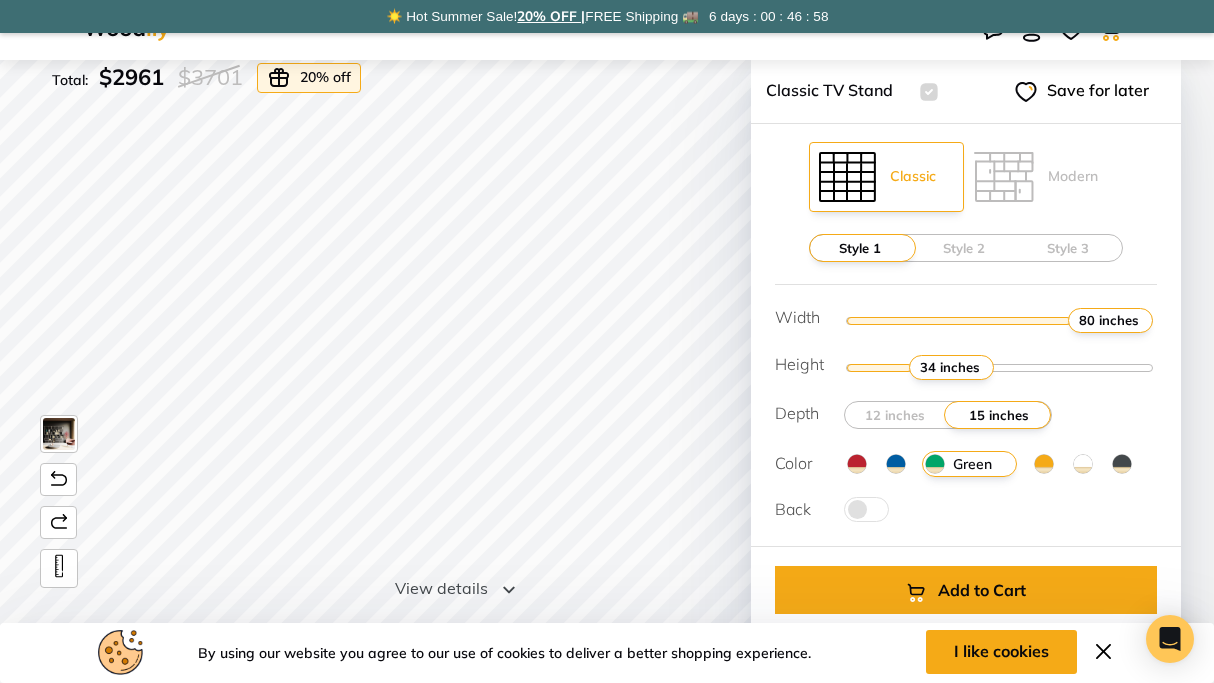 click at bounding box center [1083, 464] 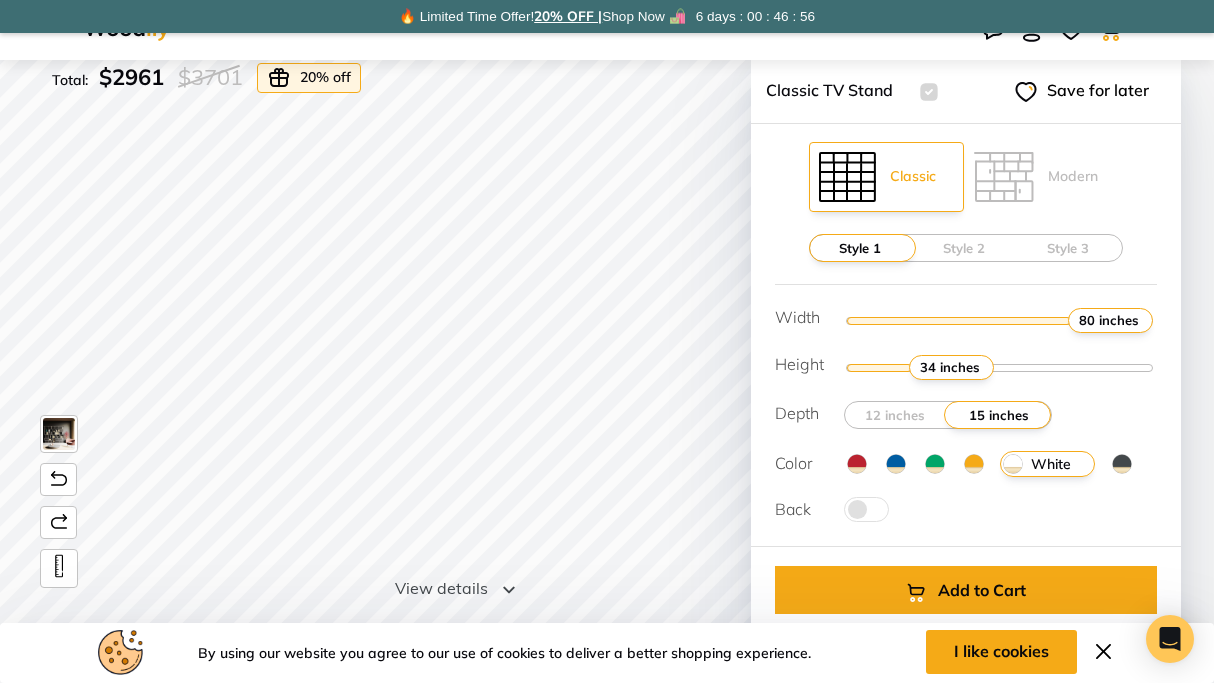 click at bounding box center (974, 464) 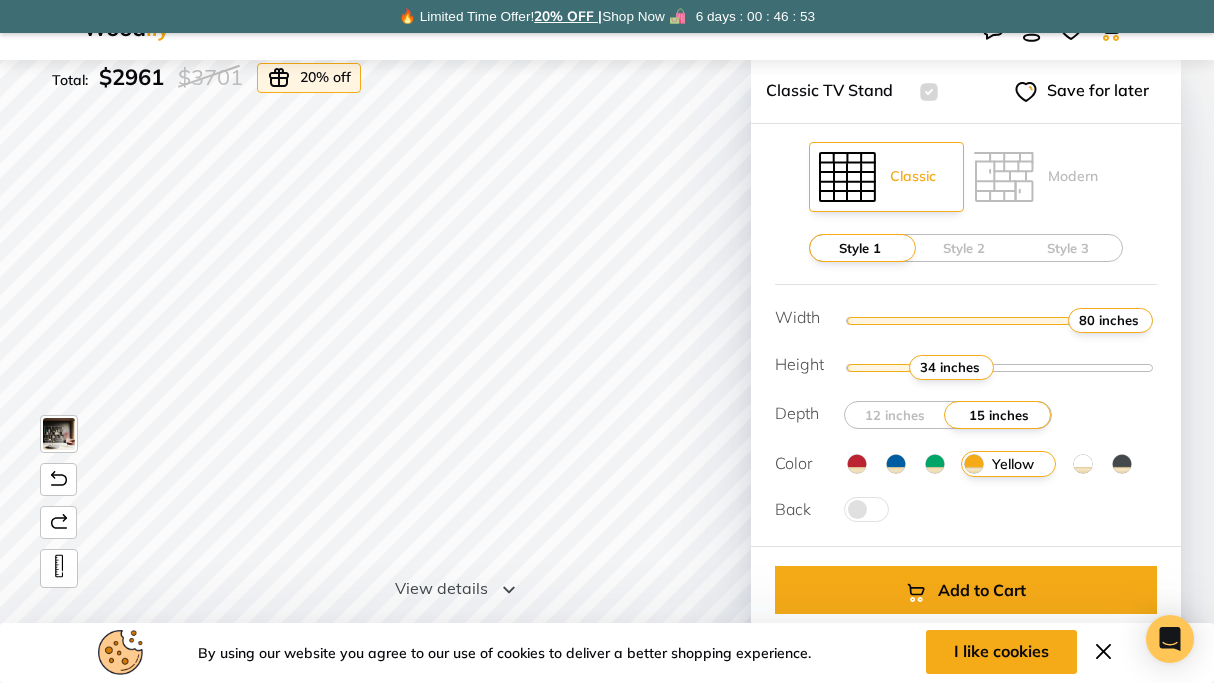 click at bounding box center [935, 464] 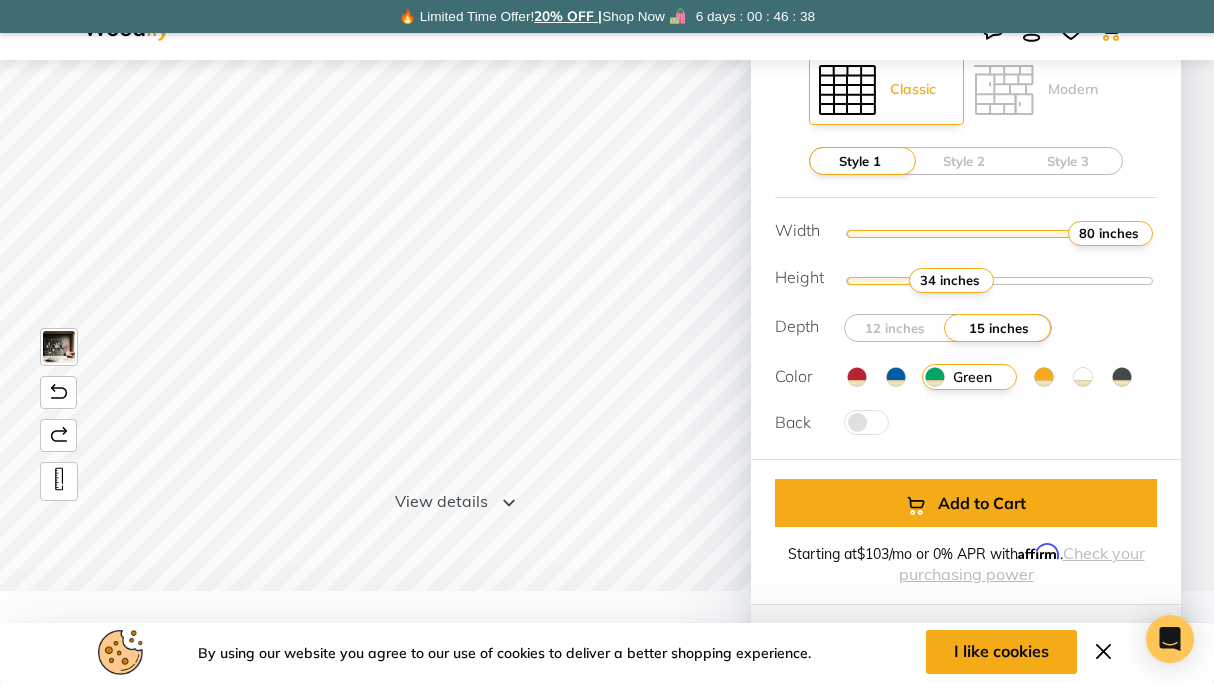 scroll, scrollTop: 32, scrollLeft: 0, axis: vertical 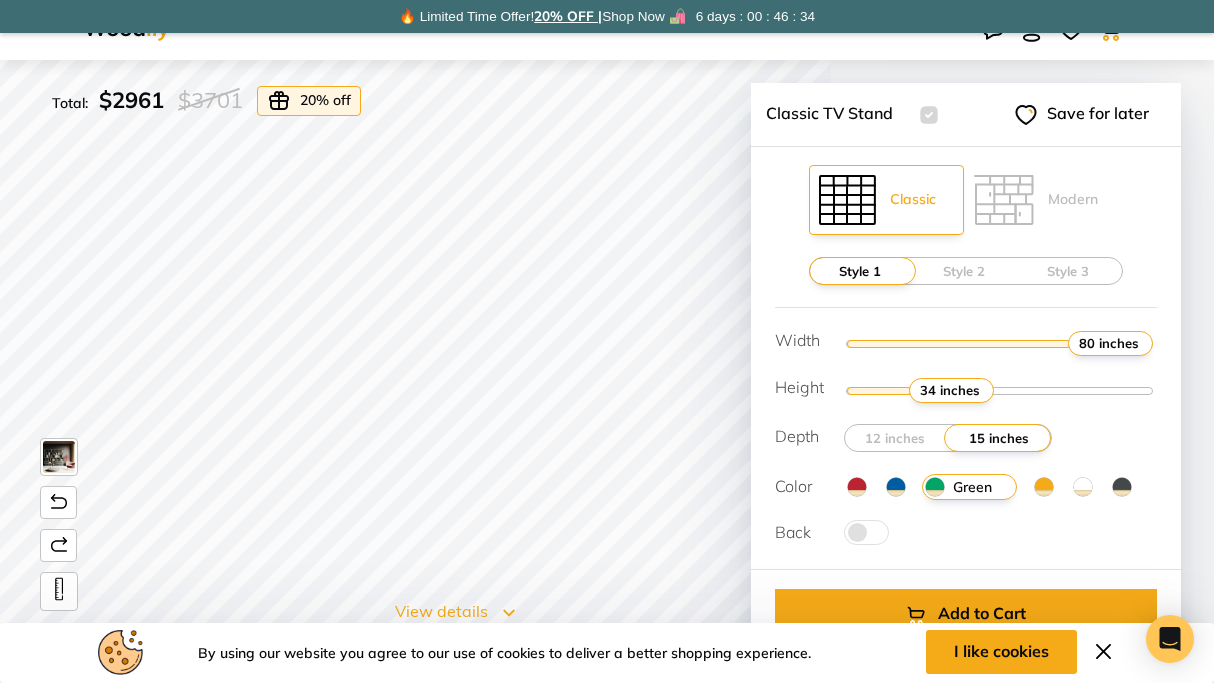 click 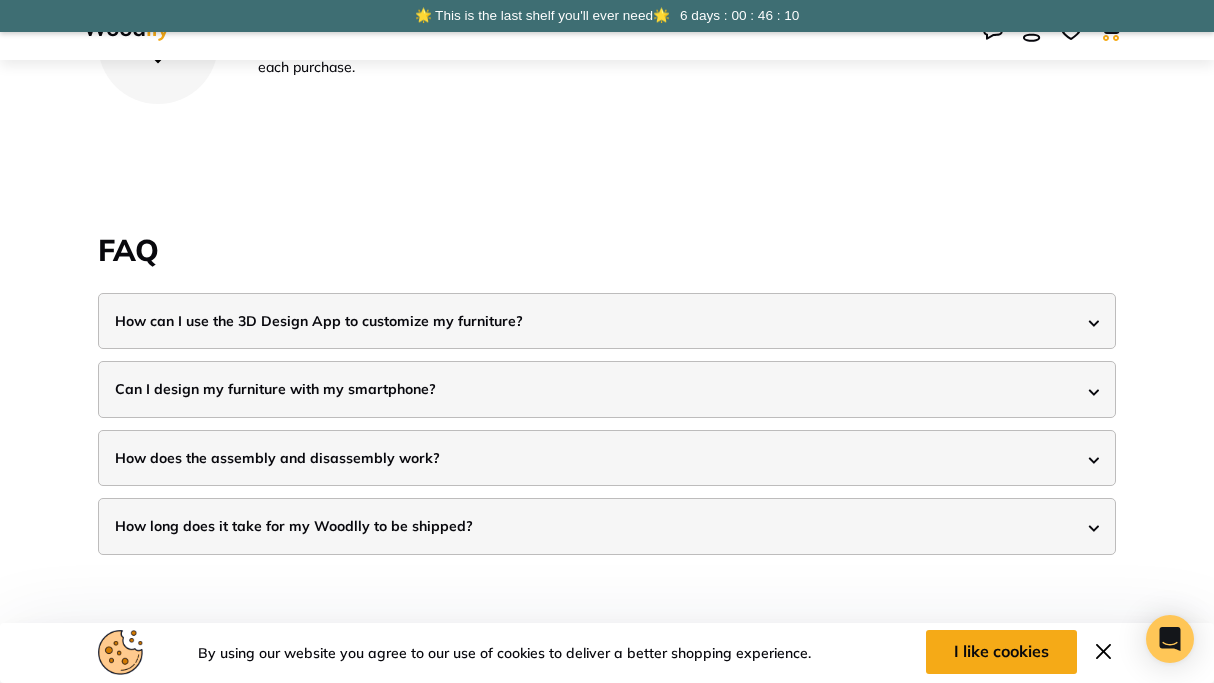 scroll, scrollTop: 4914, scrollLeft: 0, axis: vertical 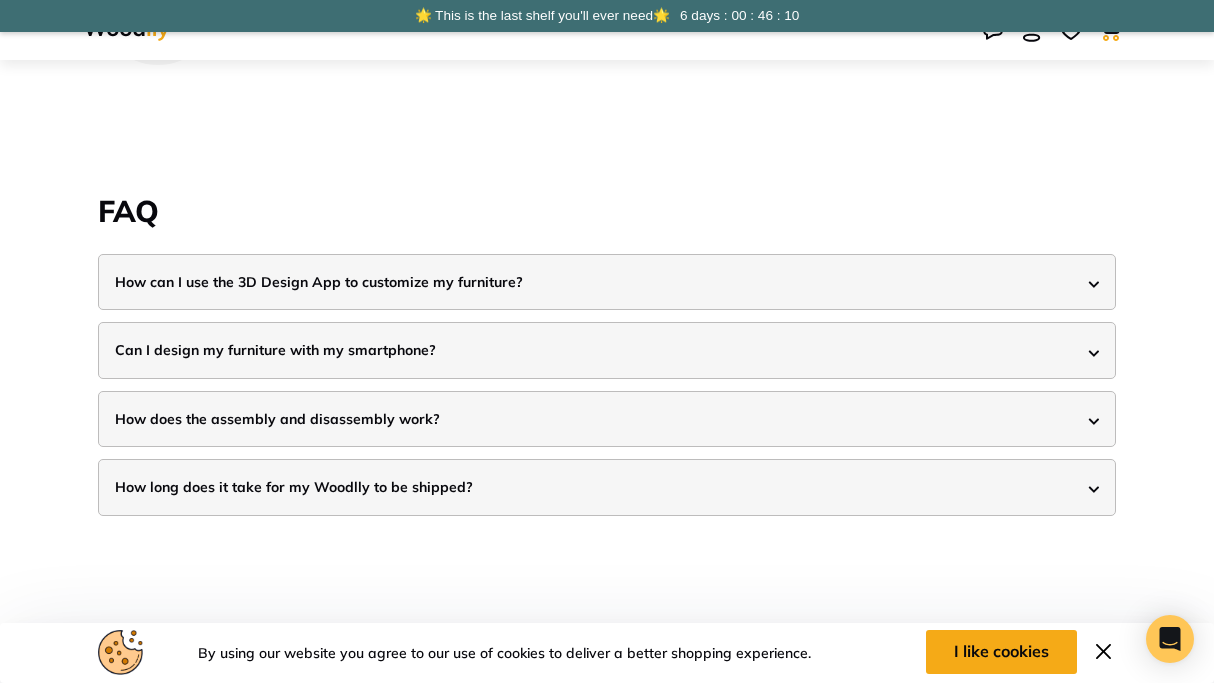 click on "How does the assembly and disassembly work?" at bounding box center (607, 419) 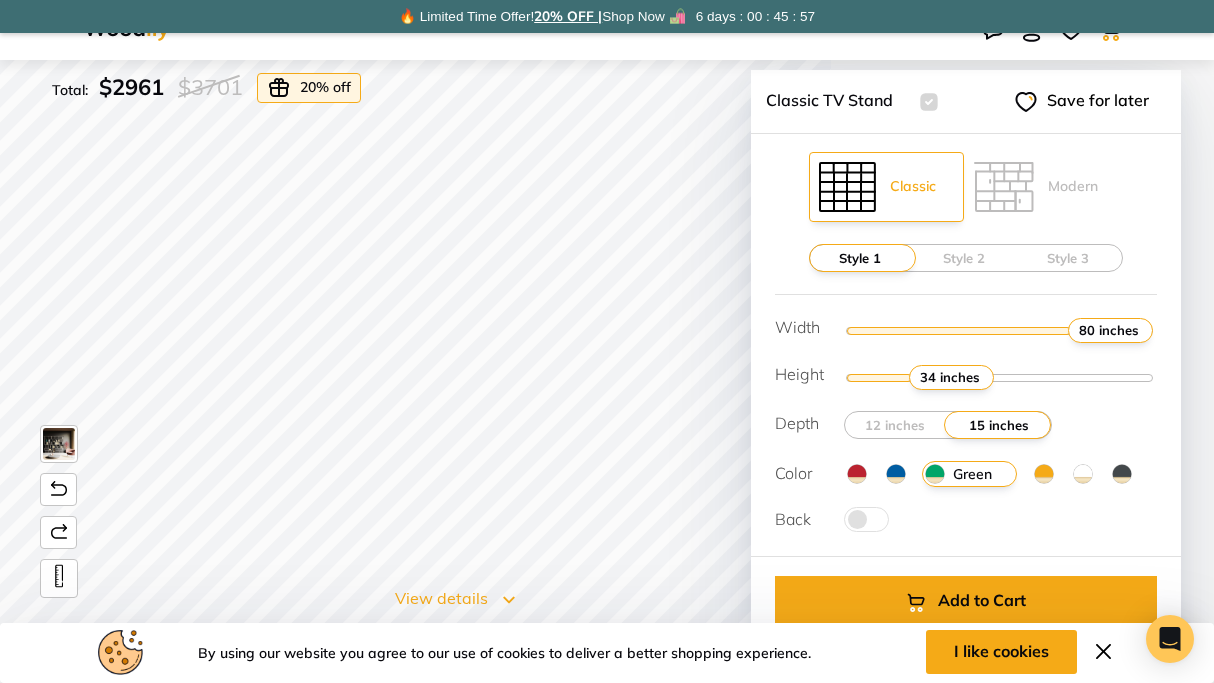 scroll, scrollTop: 0, scrollLeft: 0, axis: both 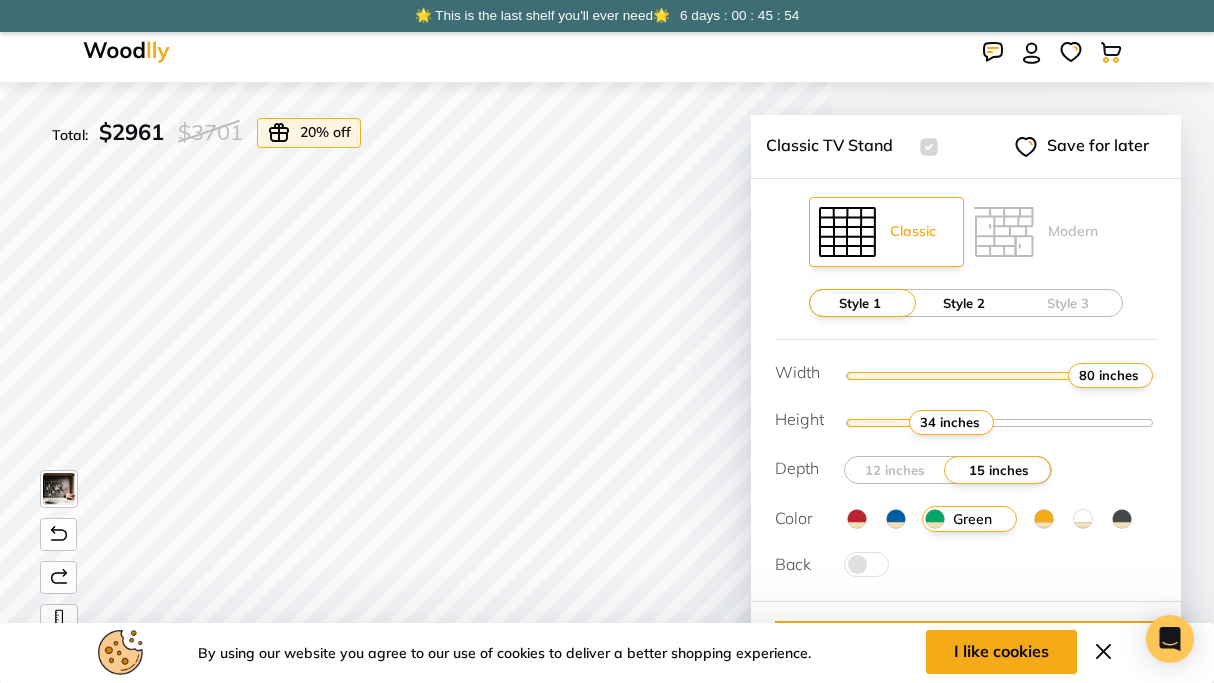 click on "Style 2" at bounding box center (964, 303) 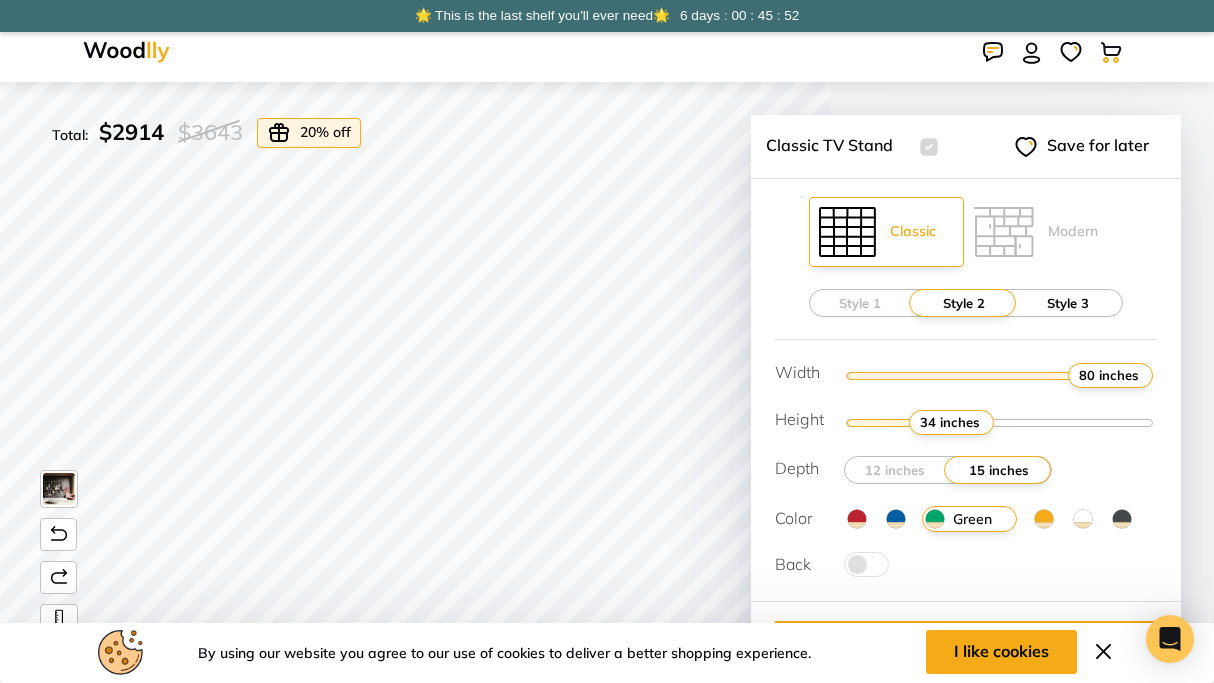click on "Style 3" at bounding box center [1068, 303] 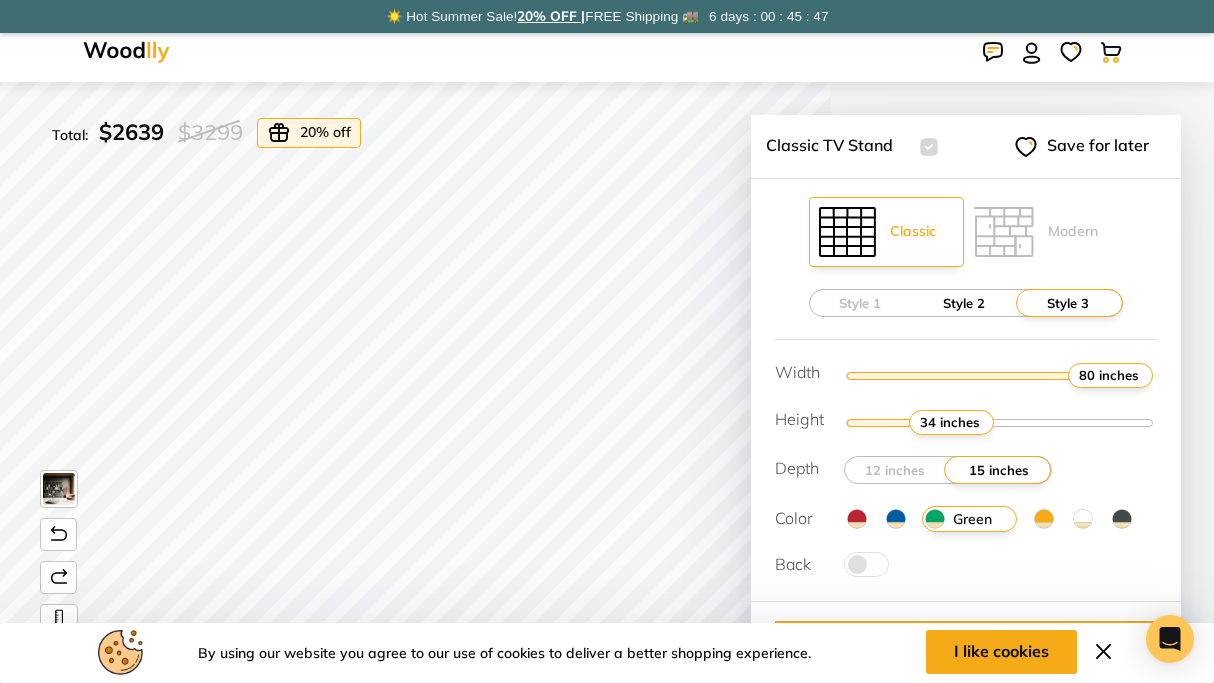click on "Style 2" at bounding box center [964, 303] 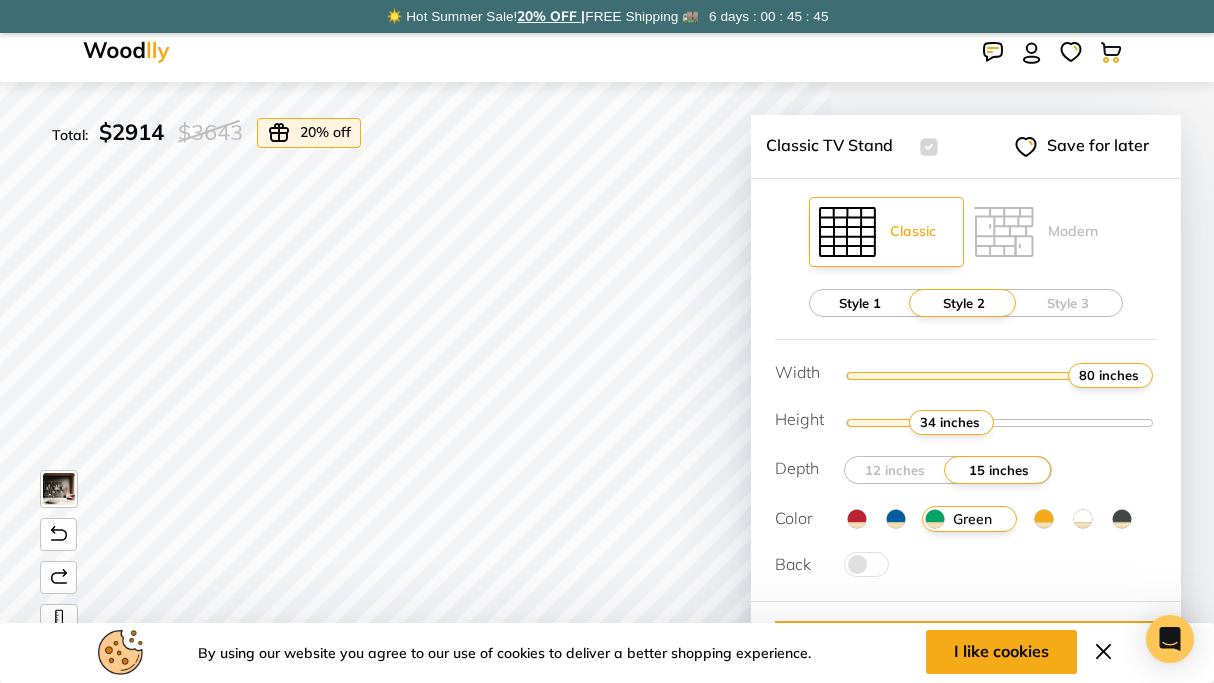 click on "Style 1" at bounding box center (860, 303) 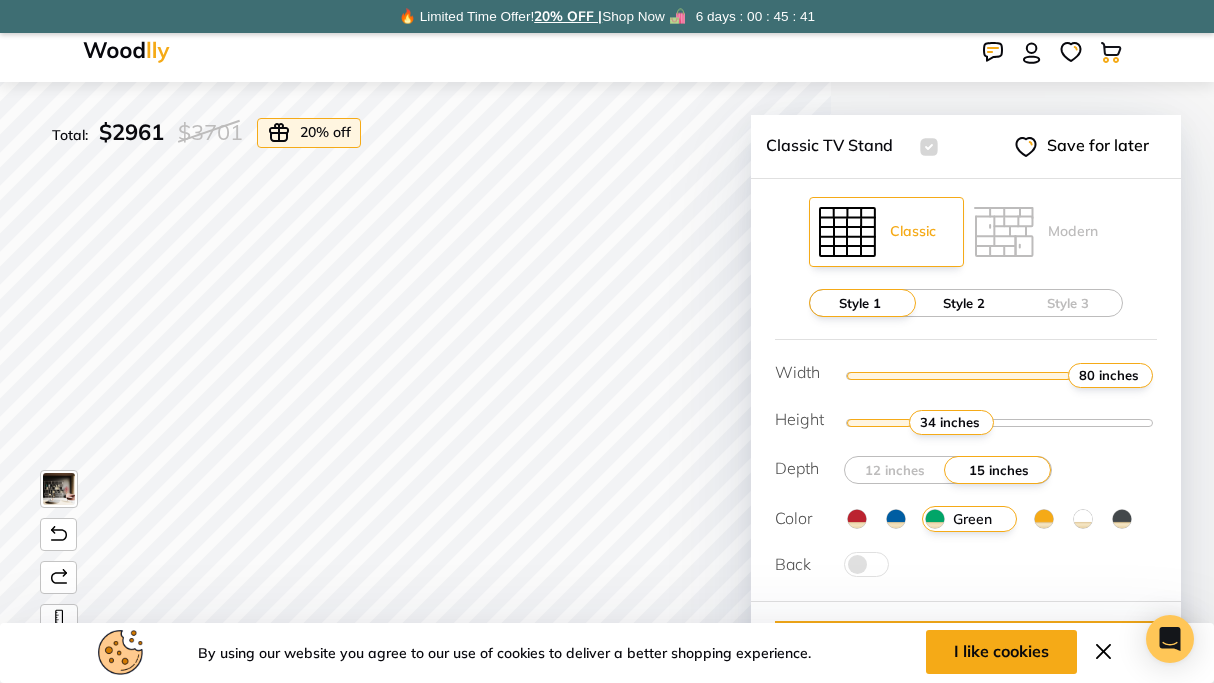 click on "Style 2" at bounding box center (964, 303) 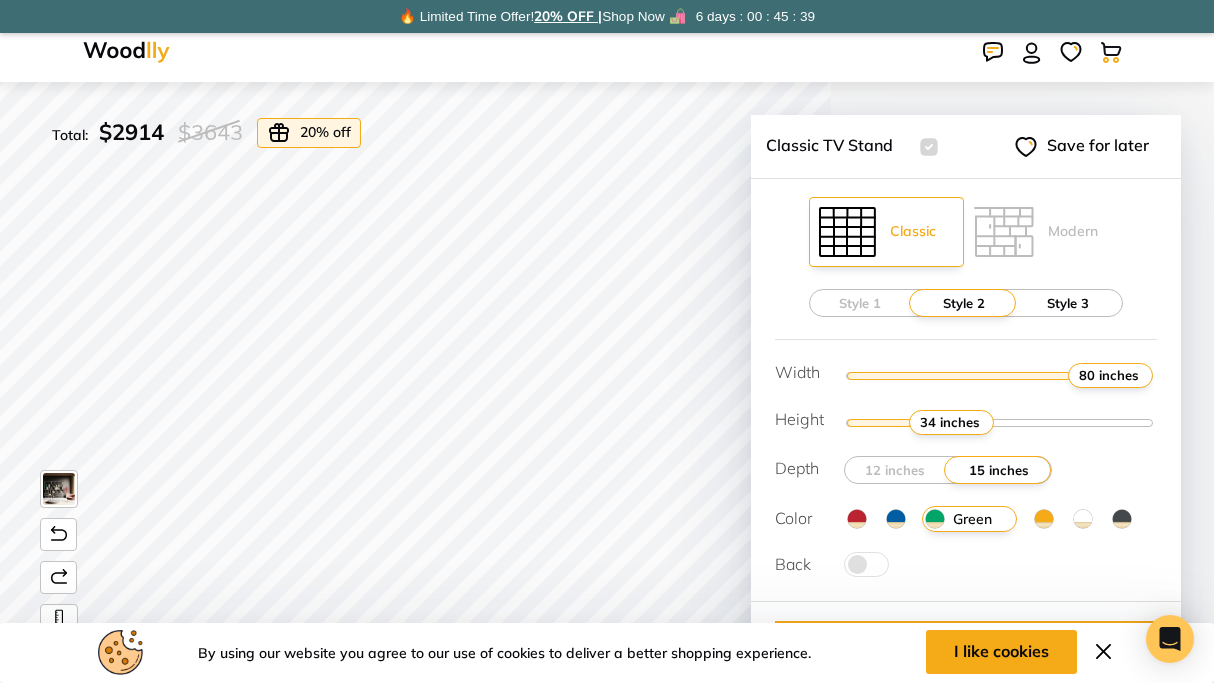 click on "Style 3" at bounding box center [1068, 303] 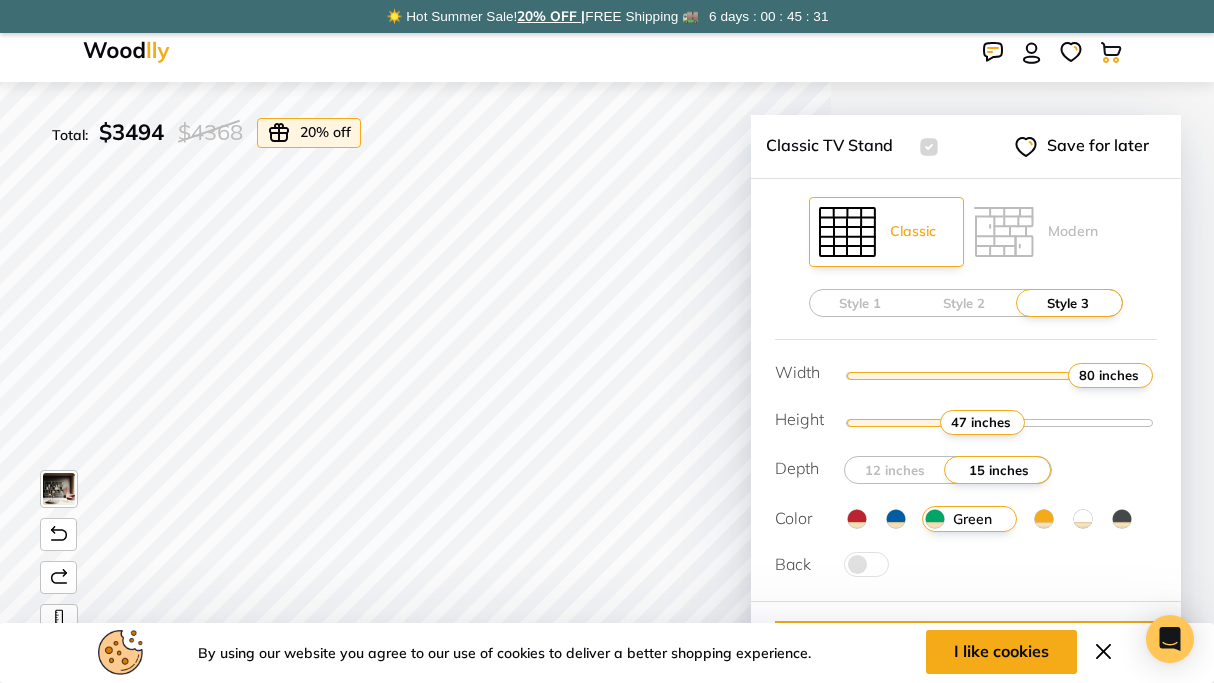type on "3" 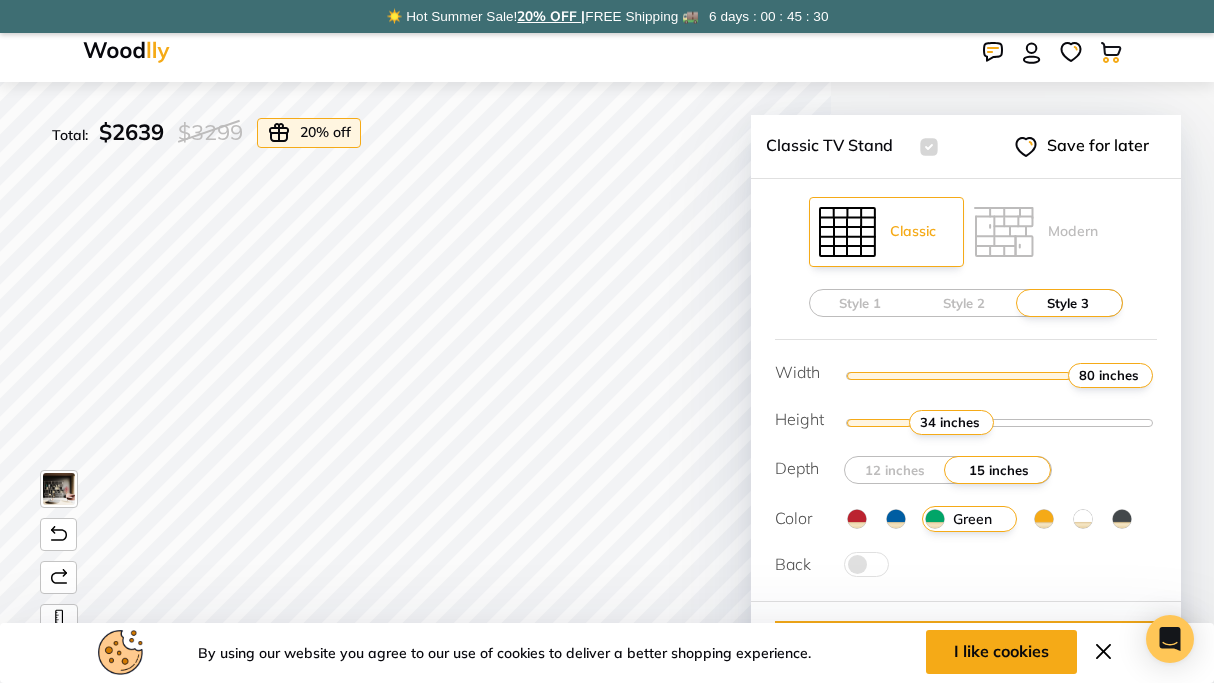 click at bounding box center (1000, 422) 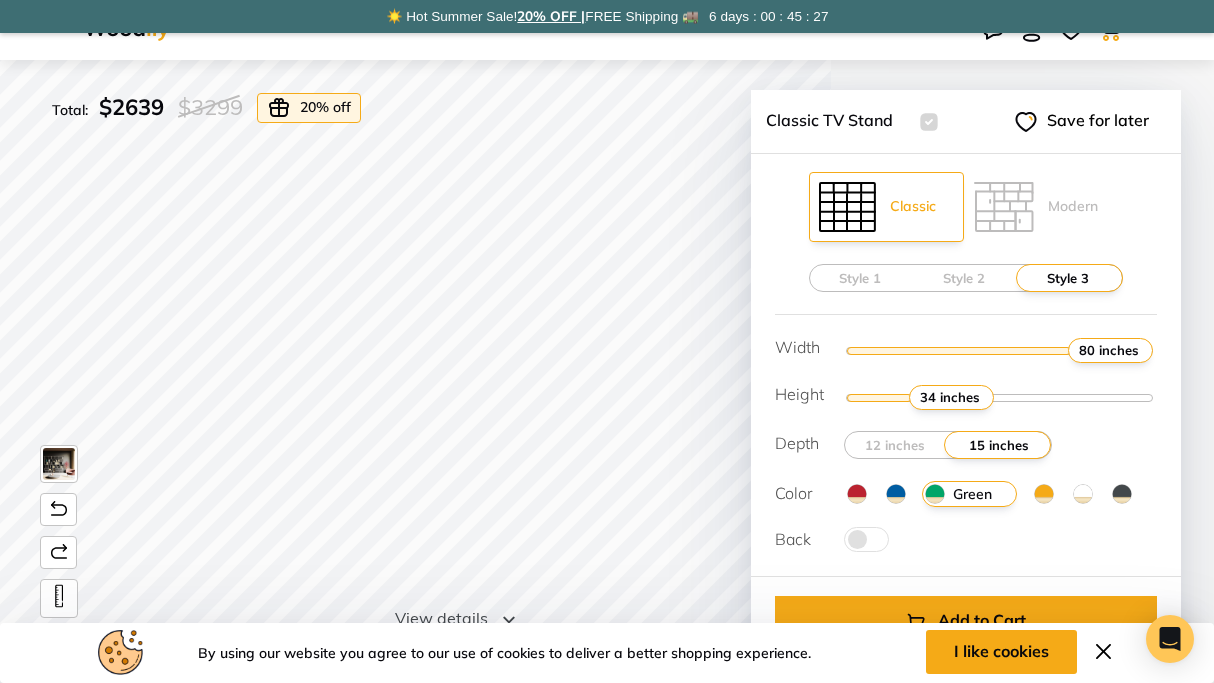 scroll, scrollTop: 28, scrollLeft: 0, axis: vertical 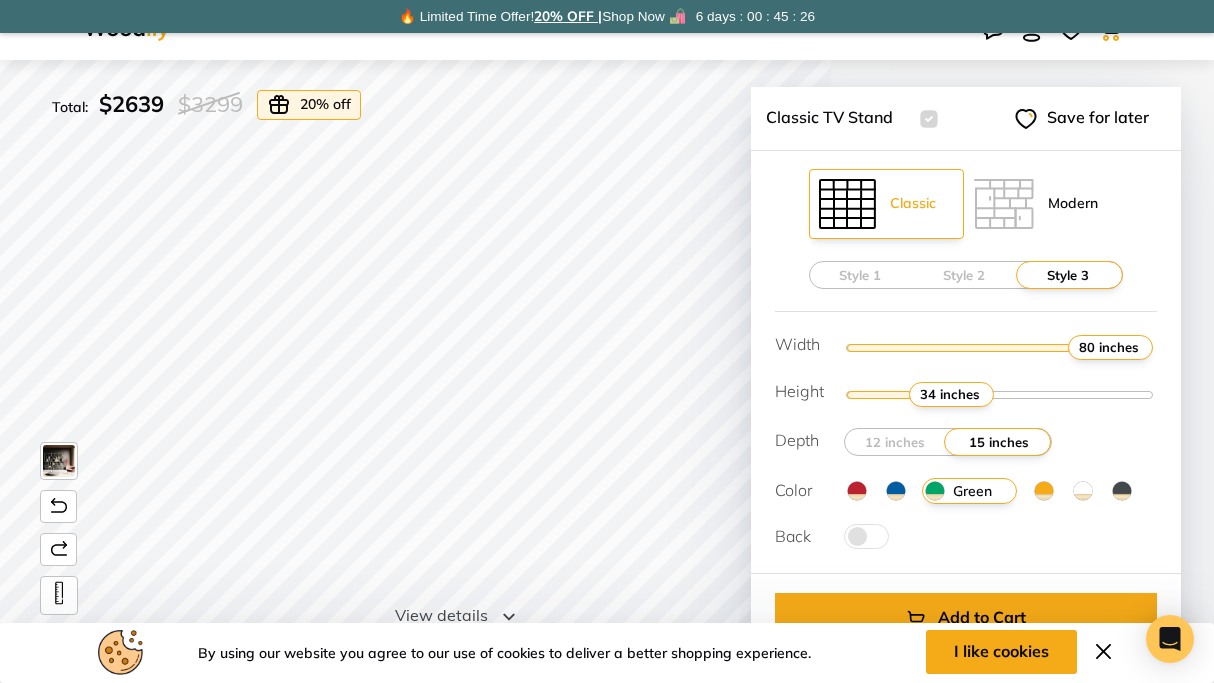 click at bounding box center (1004, 204) 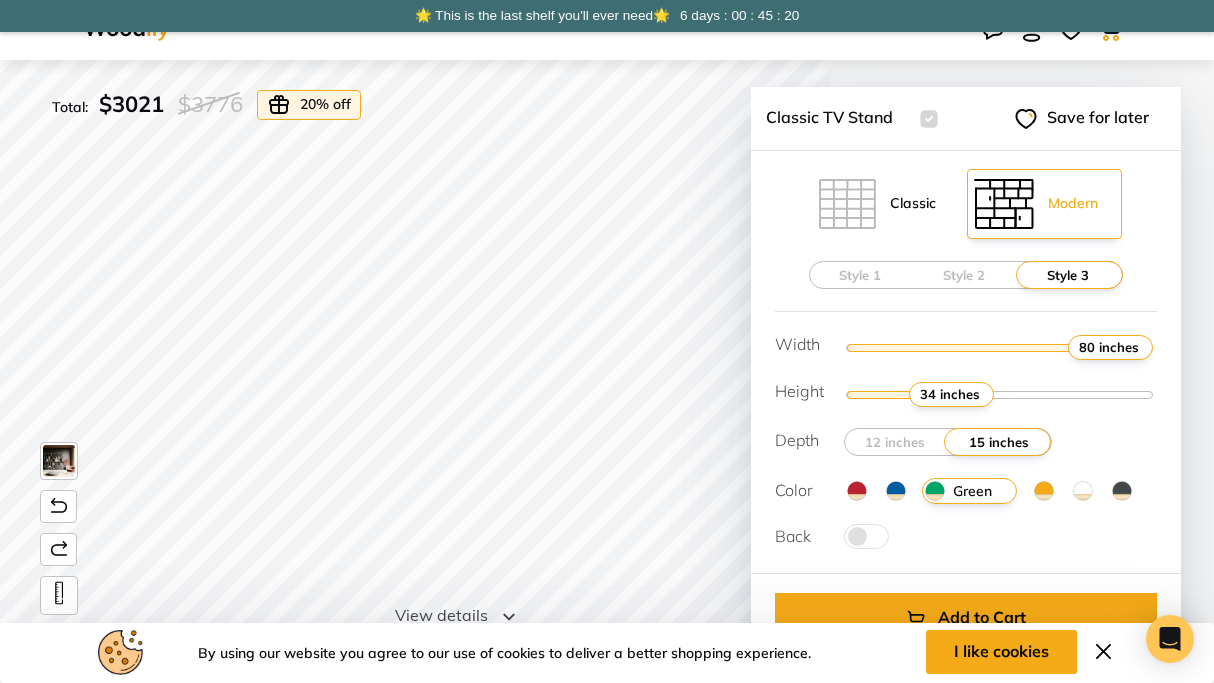 click at bounding box center (847, 204) 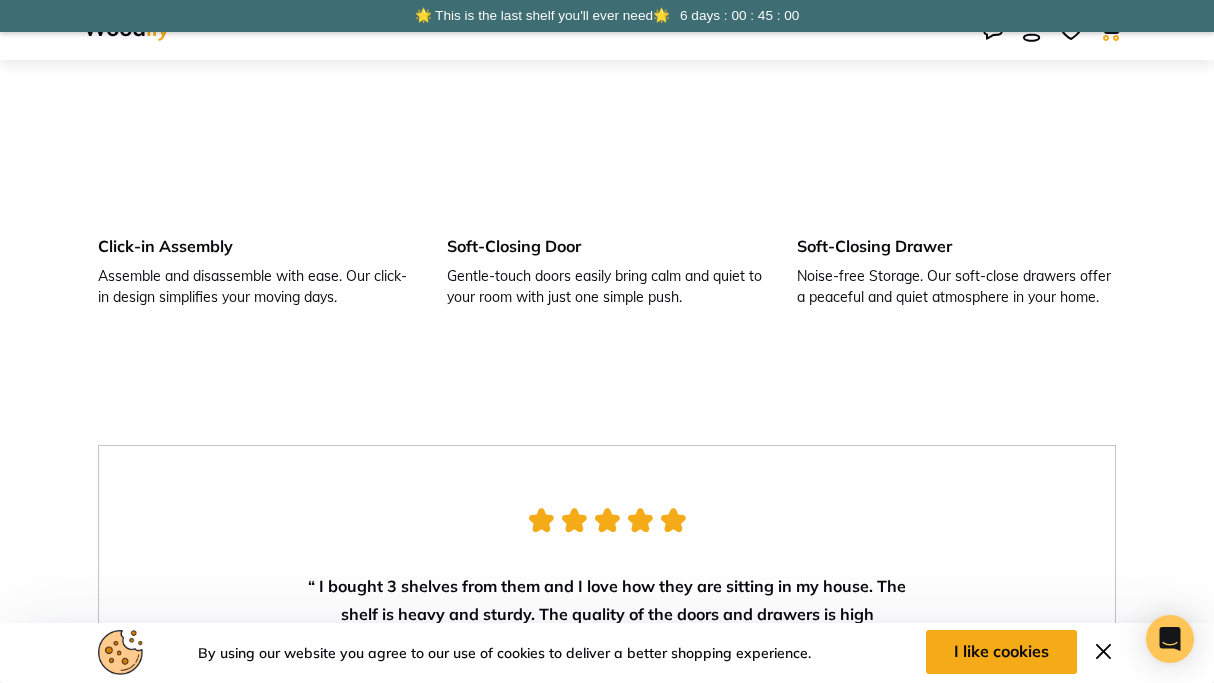 scroll, scrollTop: 2995, scrollLeft: 0, axis: vertical 